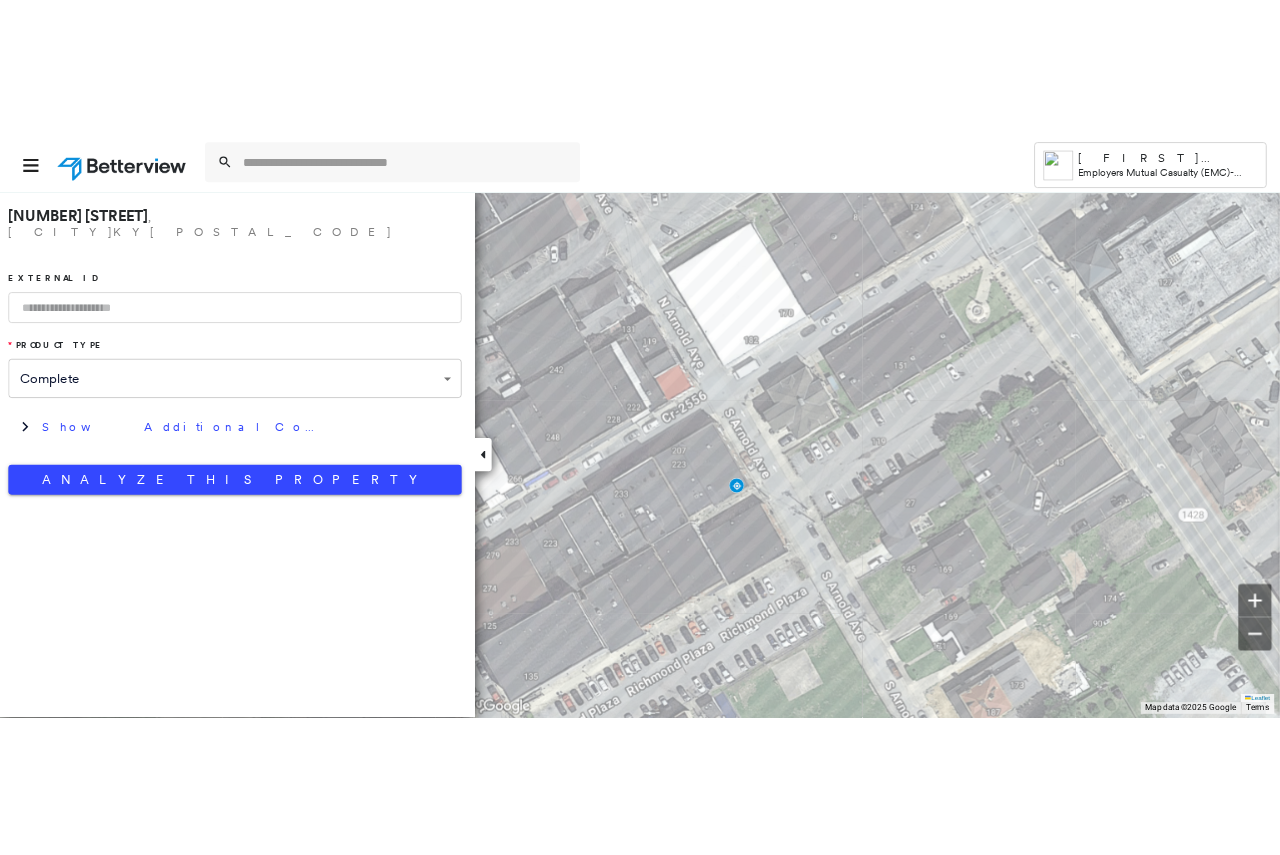 scroll, scrollTop: 0, scrollLeft: 0, axis: both 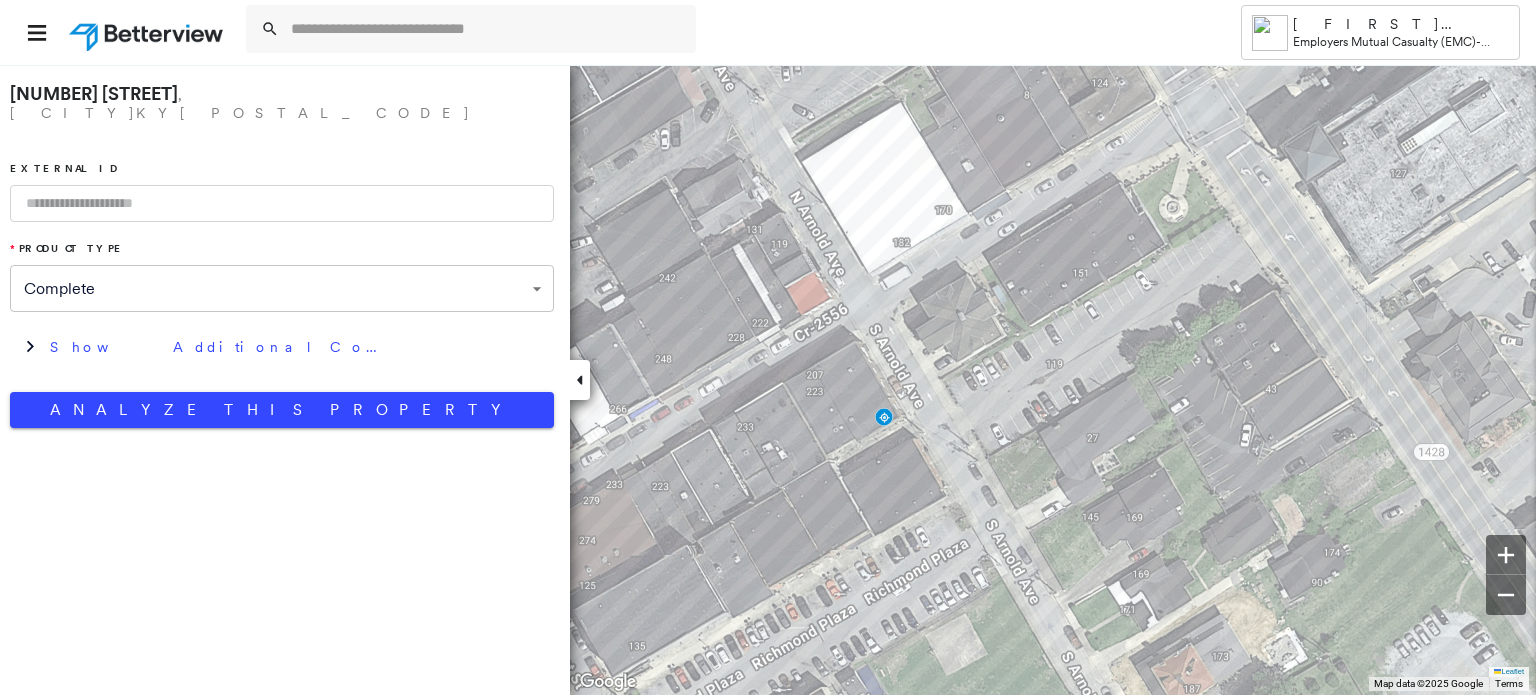 click on "**********" at bounding box center [768, 347] 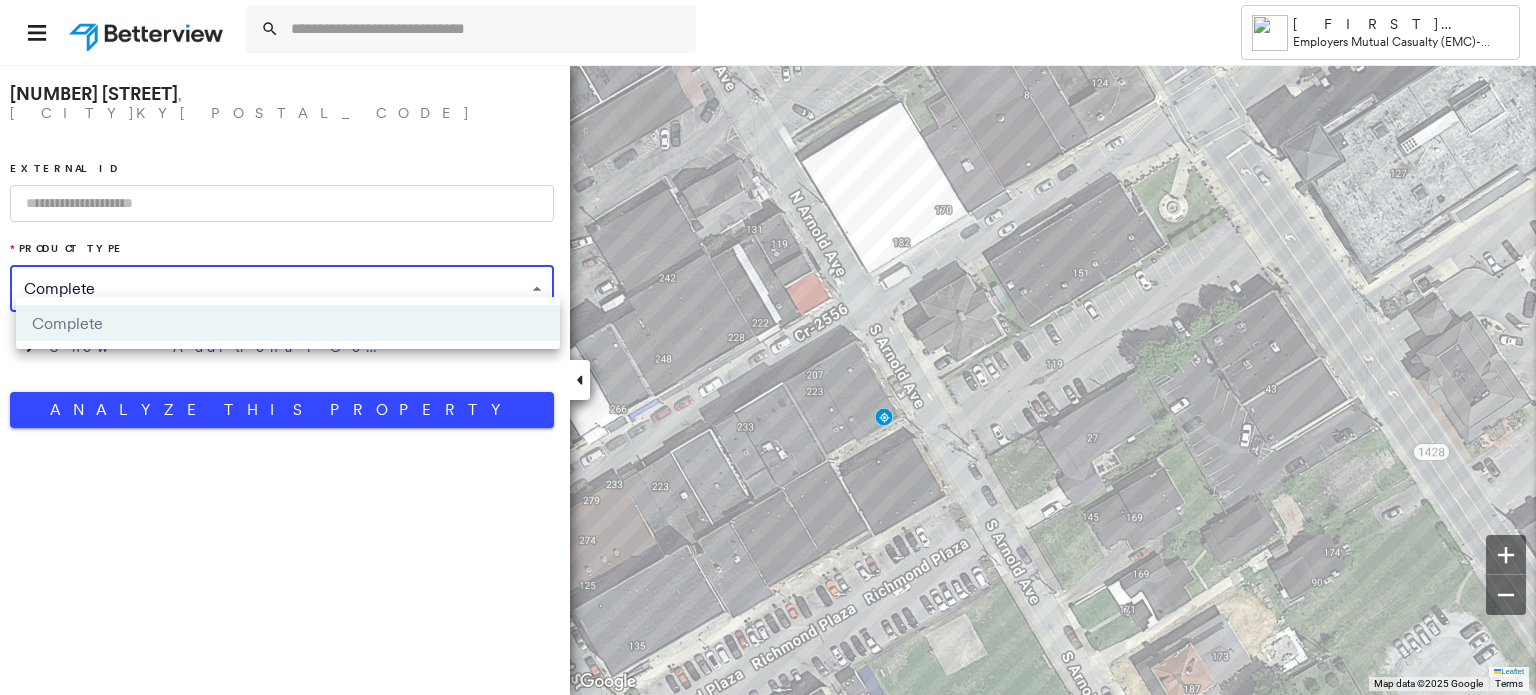 click at bounding box center (768, 347) 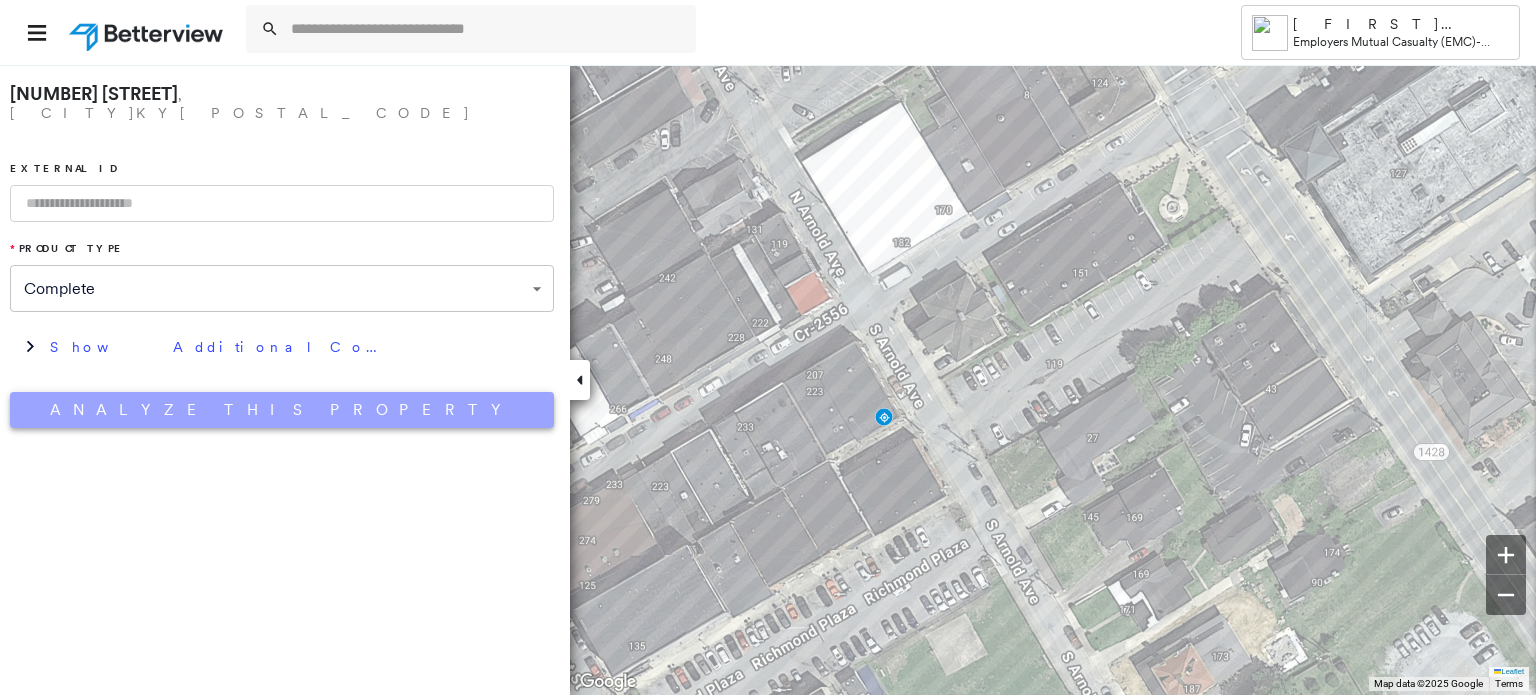 click on "Analyze This Property" at bounding box center (282, 410) 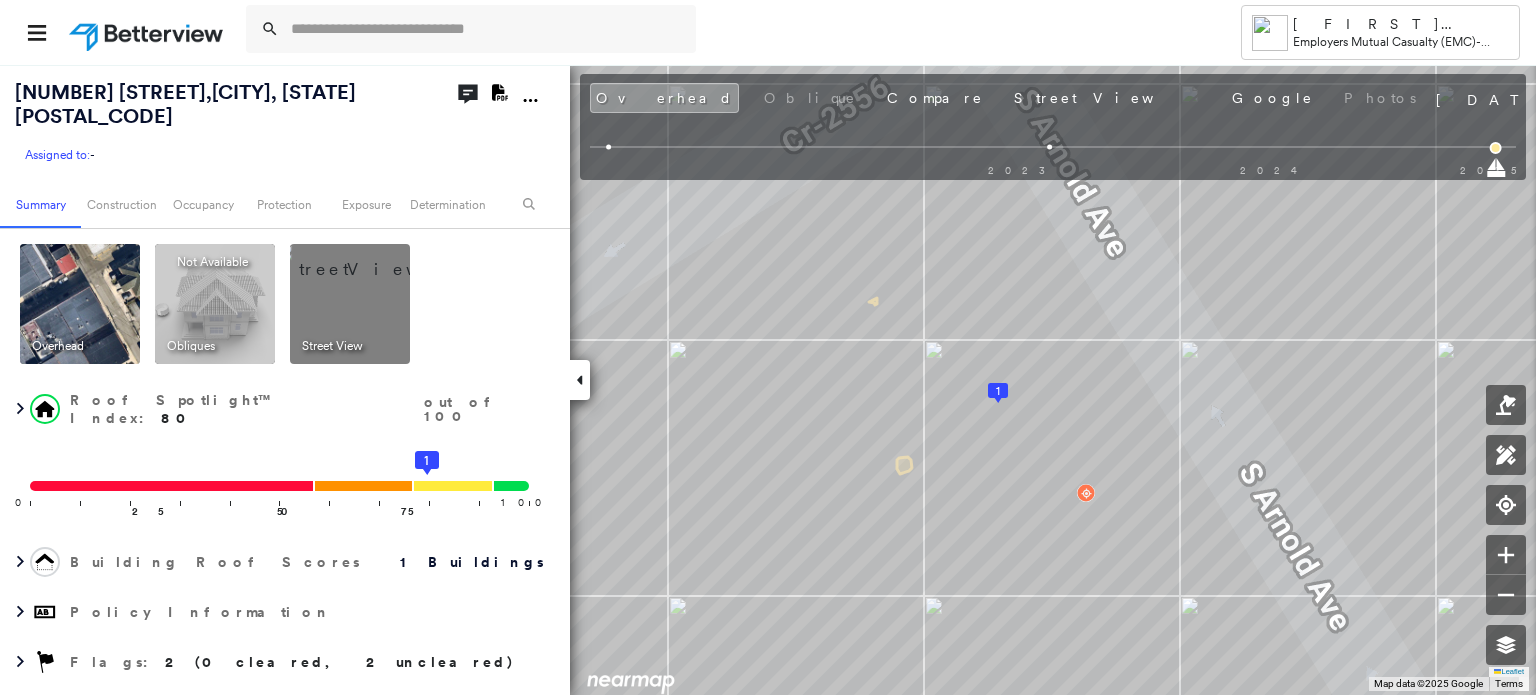 click 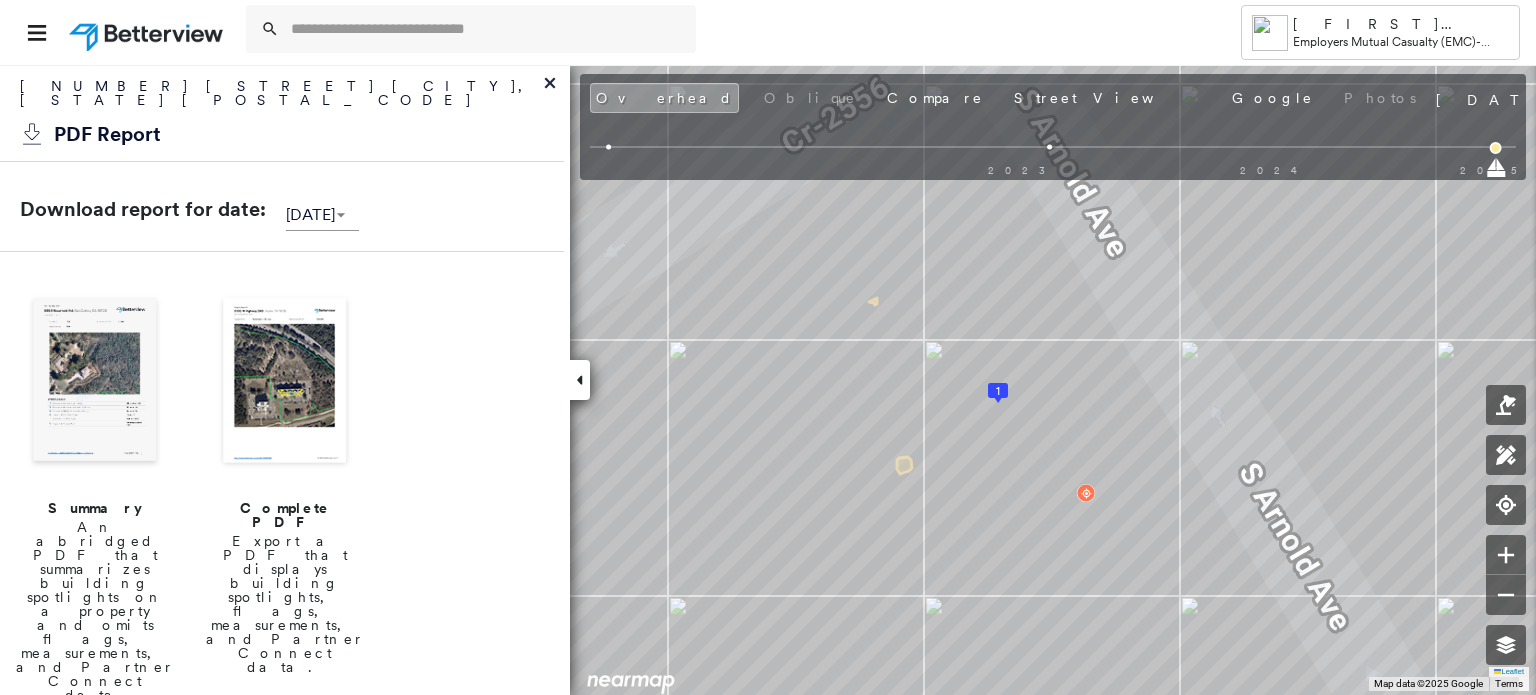 click on "Summary" at bounding box center [95, 508] 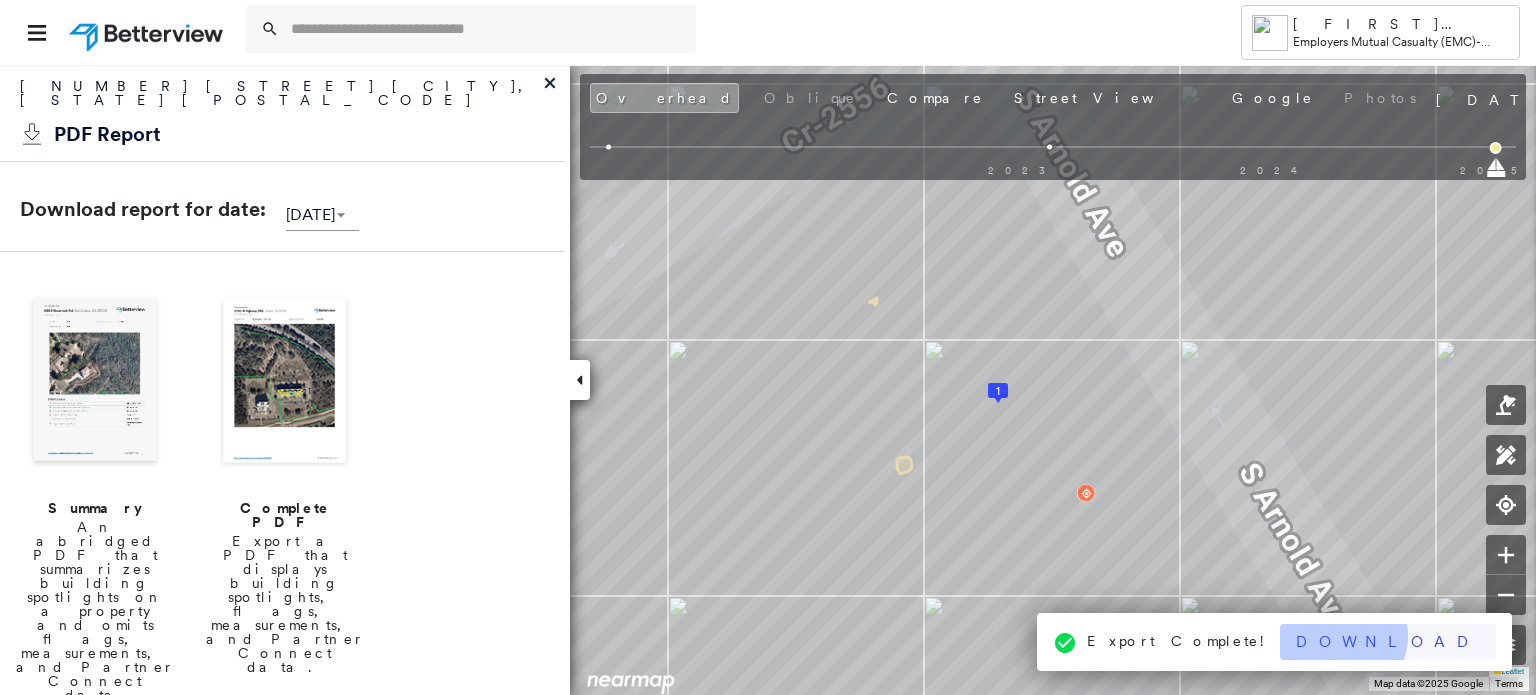 click on "Download" at bounding box center (1388, 642) 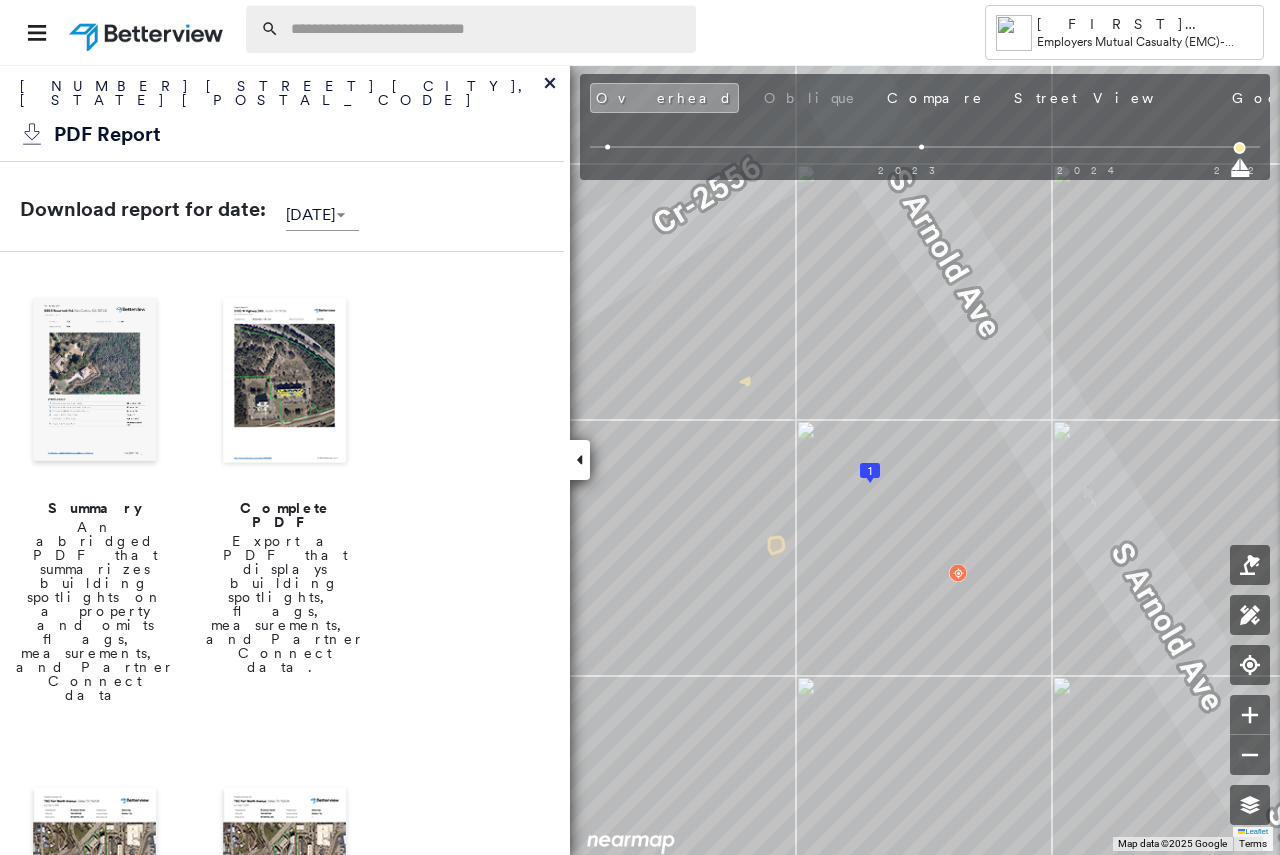 click at bounding box center [487, 29] 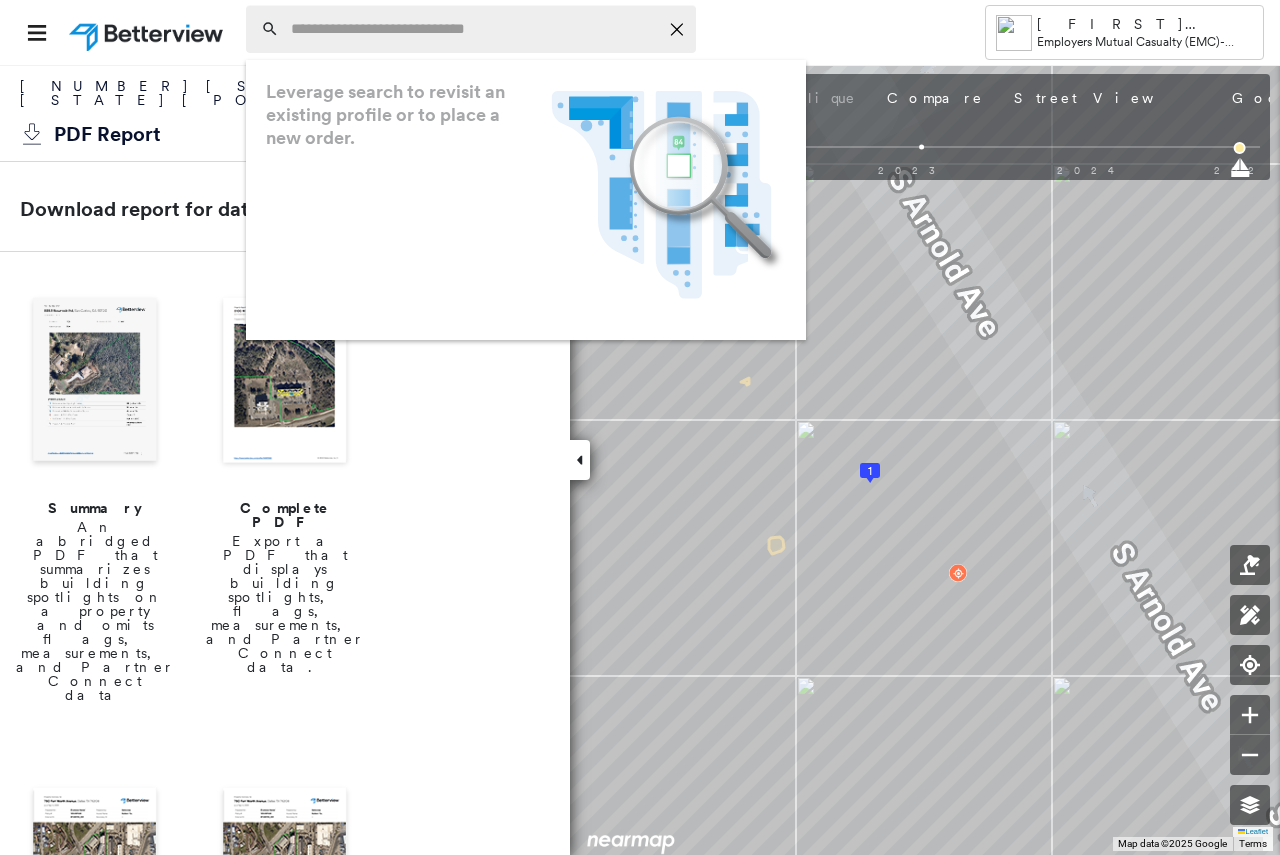 click at bounding box center (474, 29) 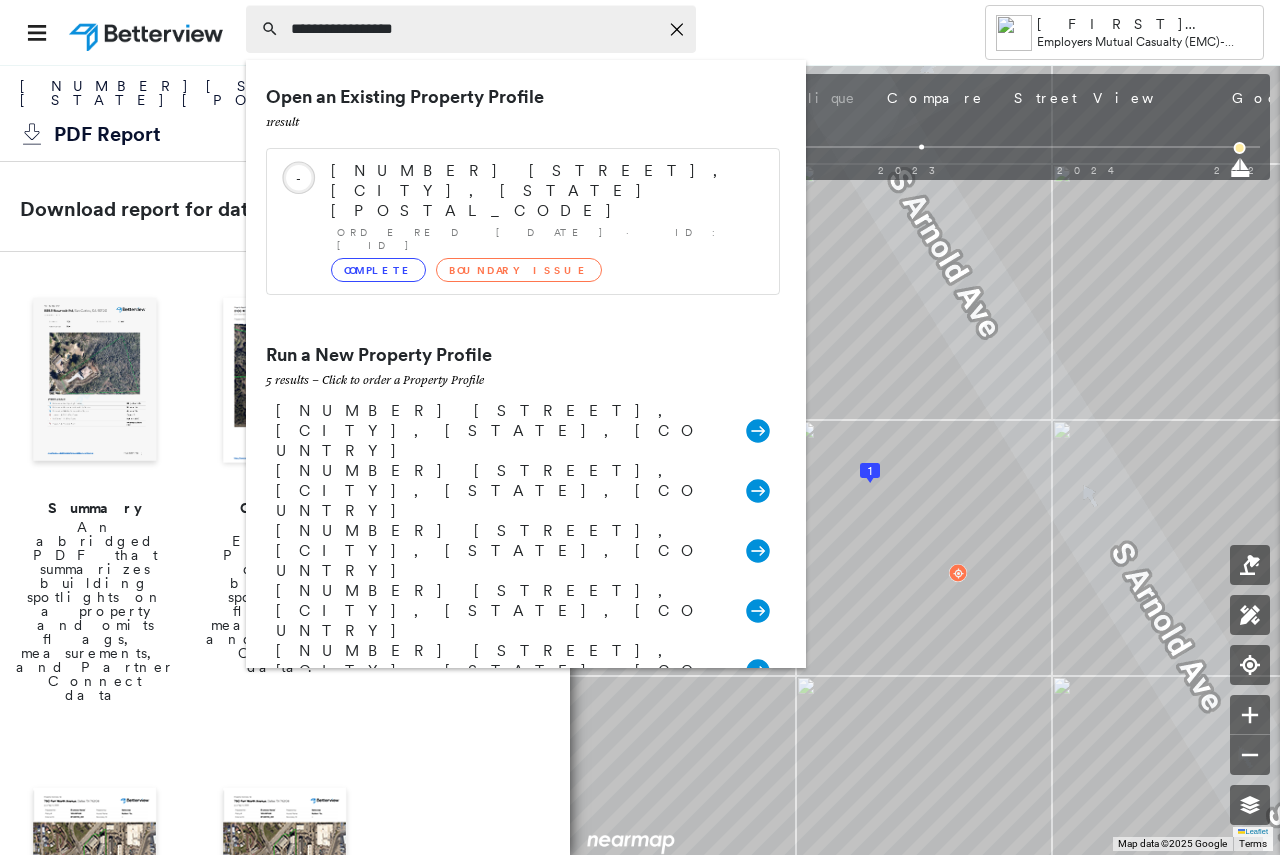 click on "**********" at bounding box center [474, 29] 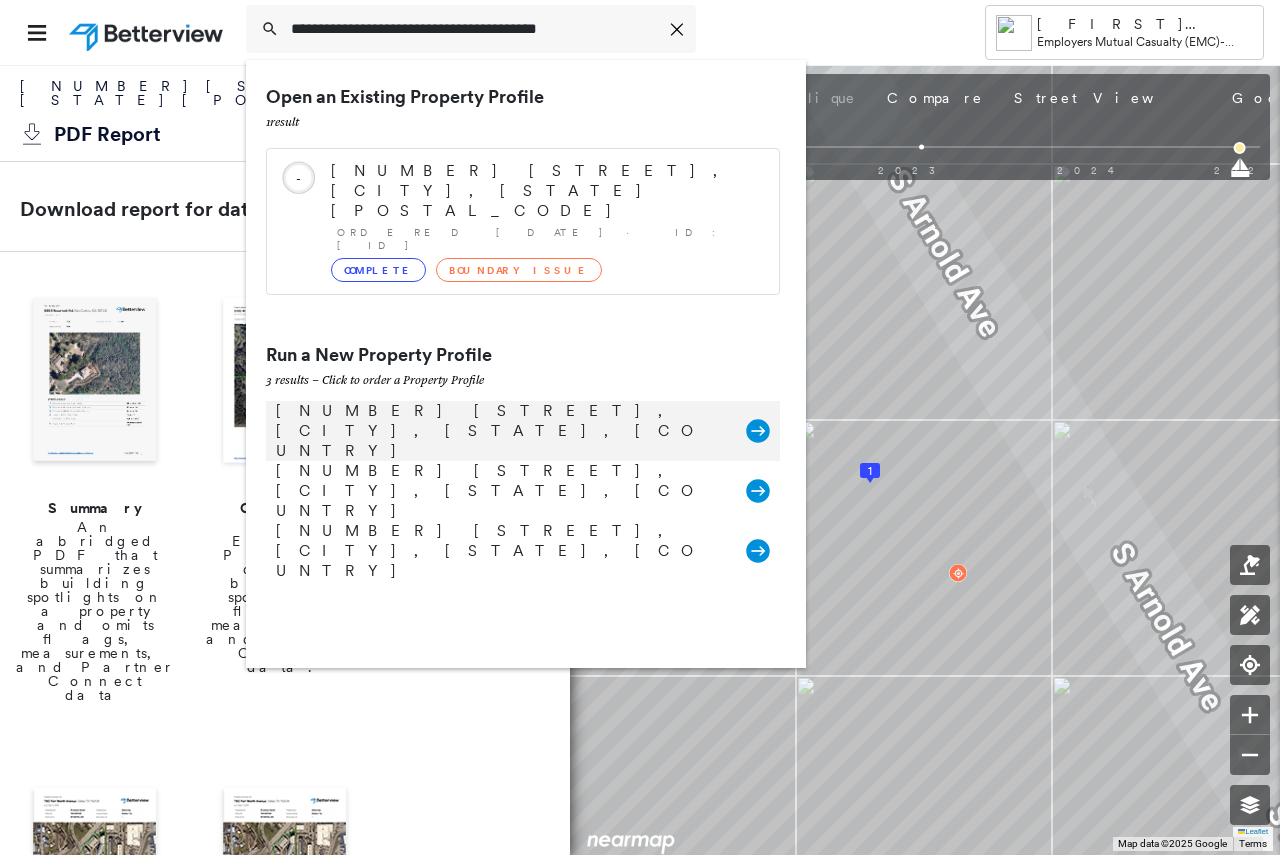 type on "**********" 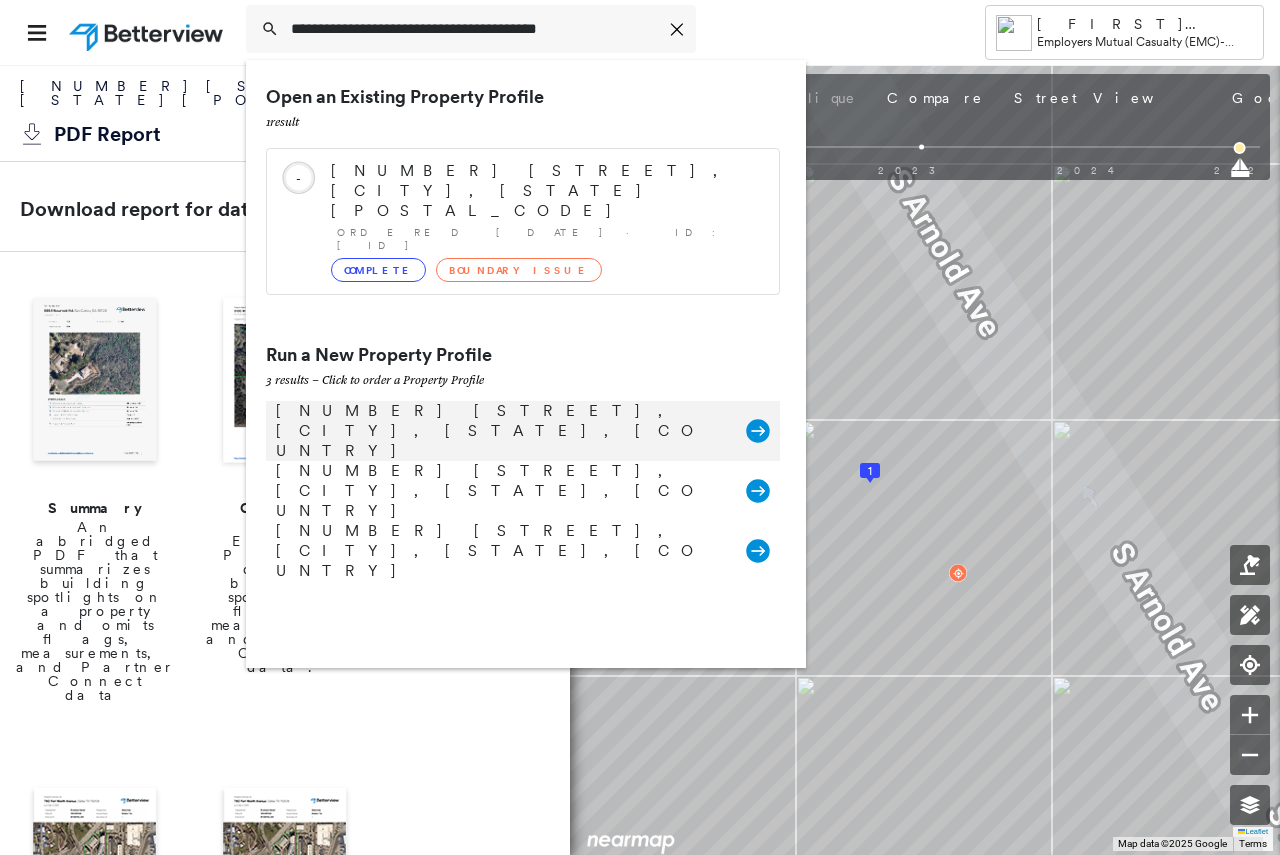 click on "[NUMBER] [STREET], [CITY], [STATE], [COUNTRY]" at bounding box center [501, 431] 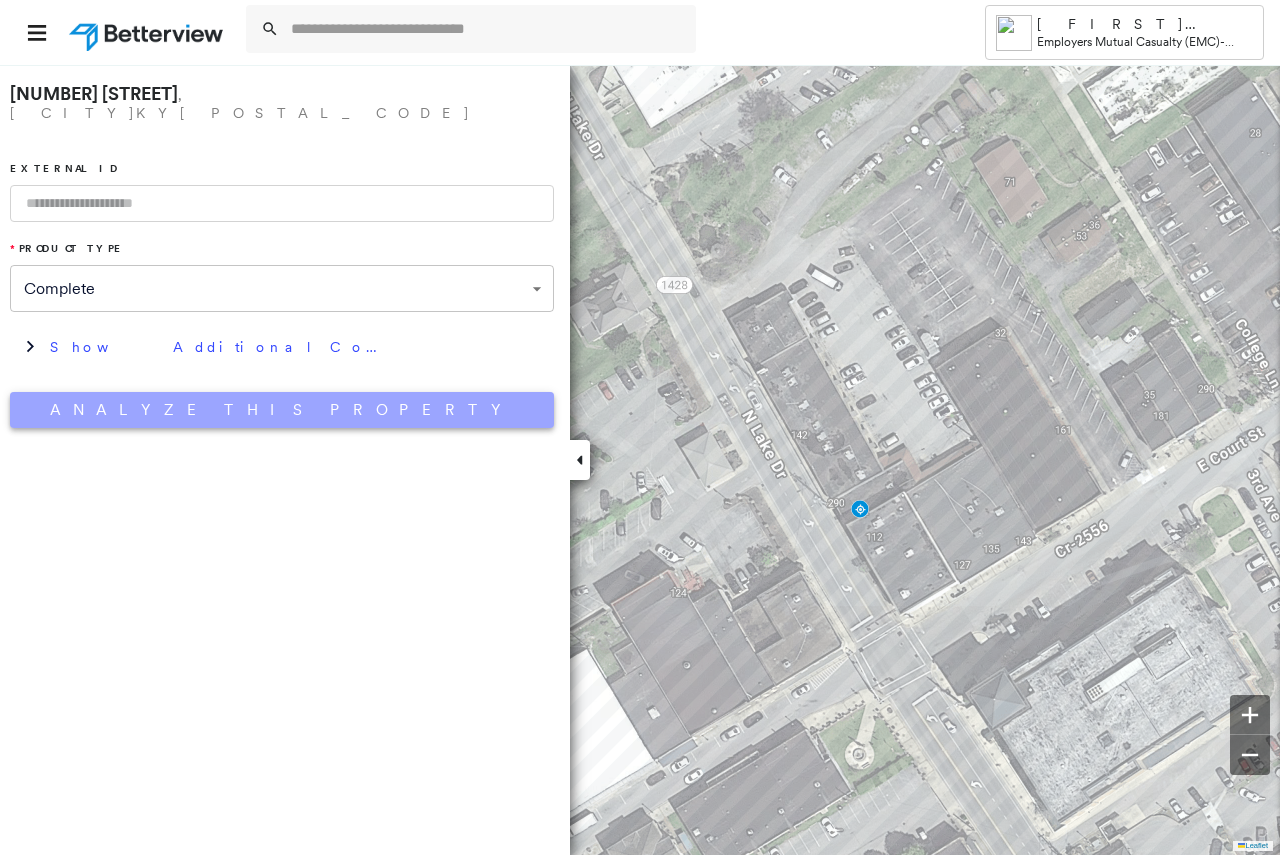 click on "Analyze This Property" at bounding box center [282, 410] 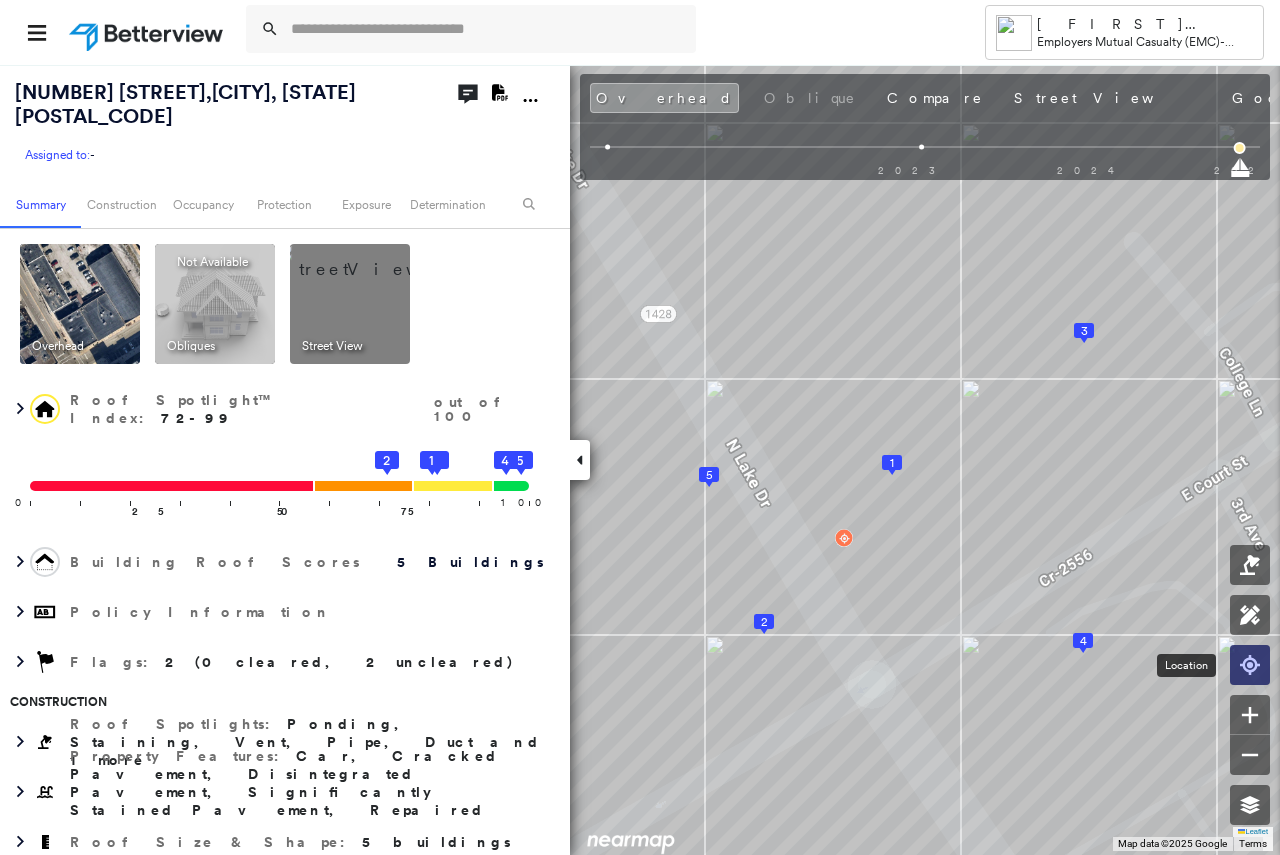 click 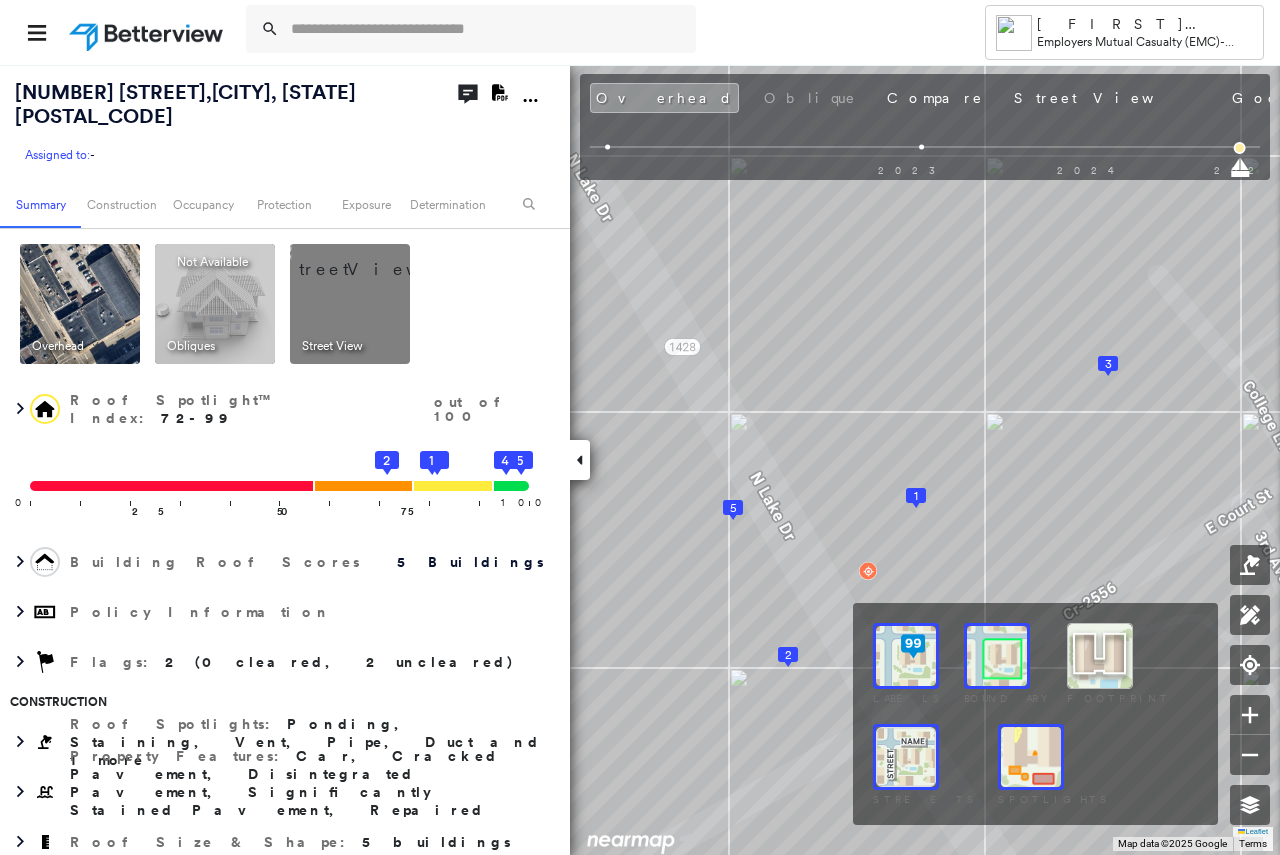 click at bounding box center [1100, 656] 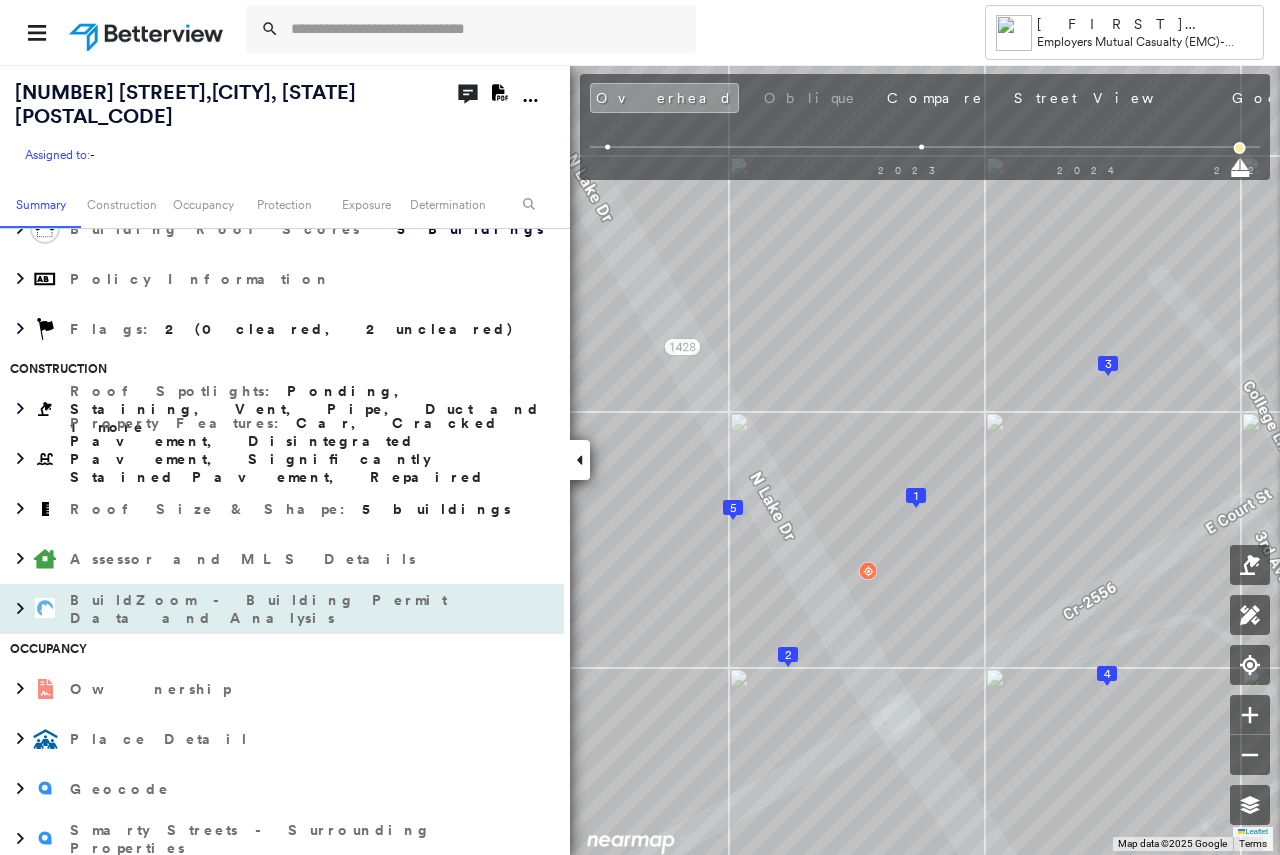 scroll, scrollTop: 0, scrollLeft: 0, axis: both 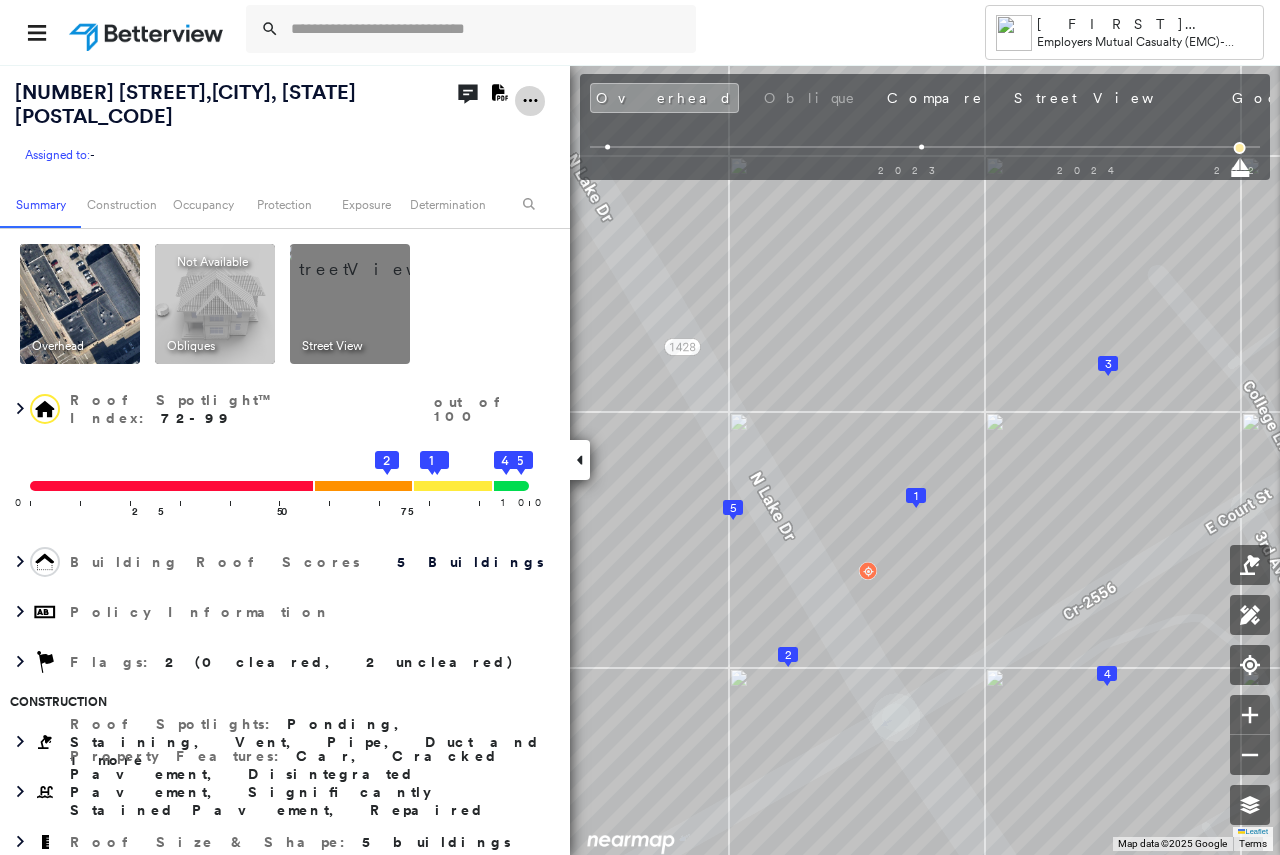 click at bounding box center (530, 100) 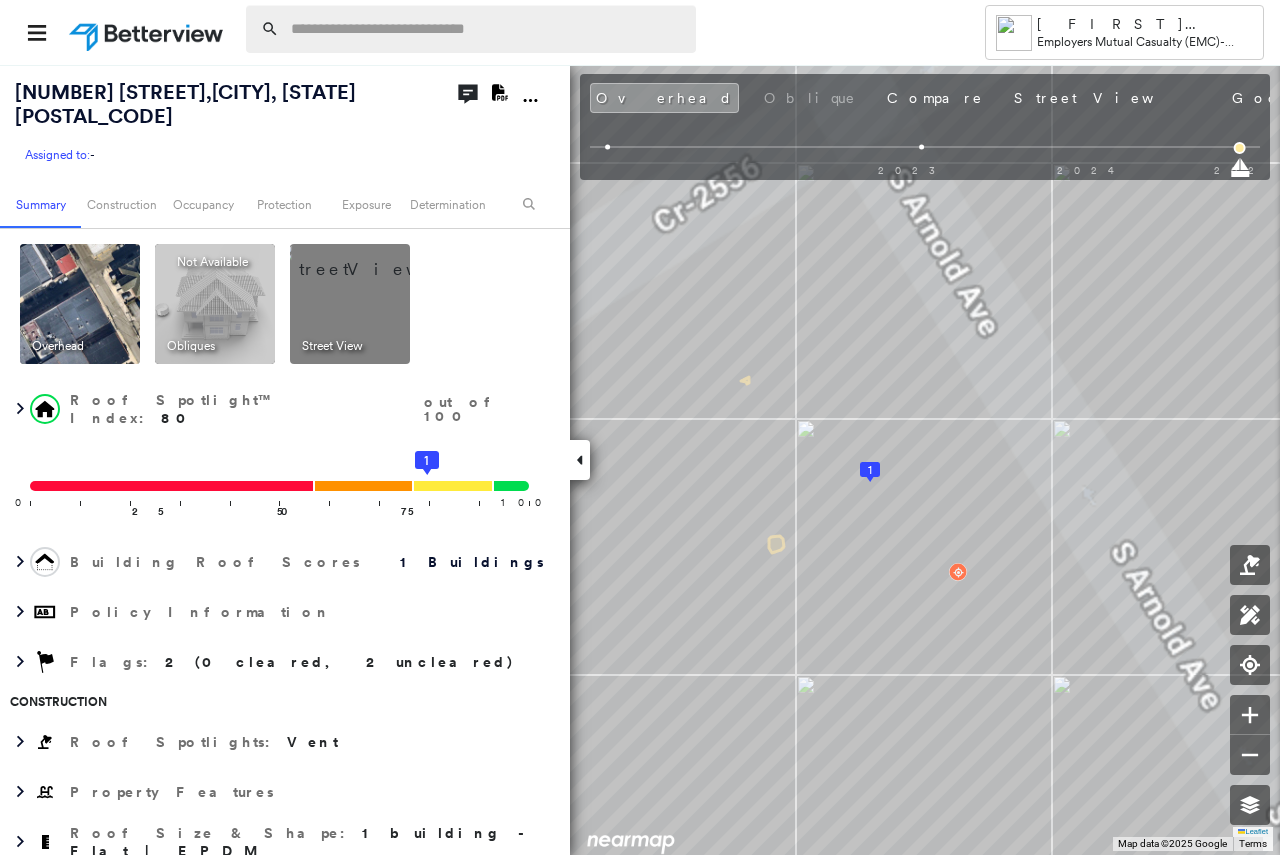 click at bounding box center (487, 29) 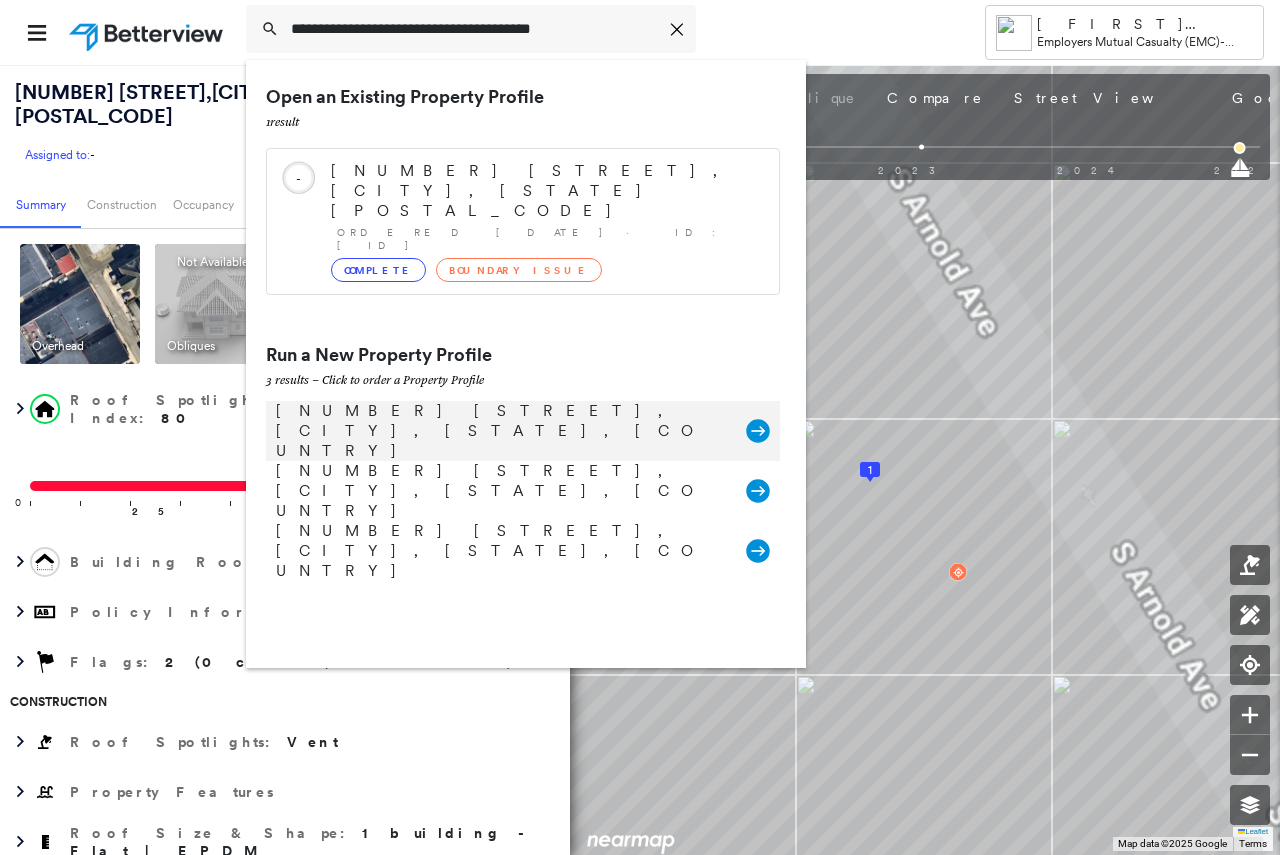 type on "**********" 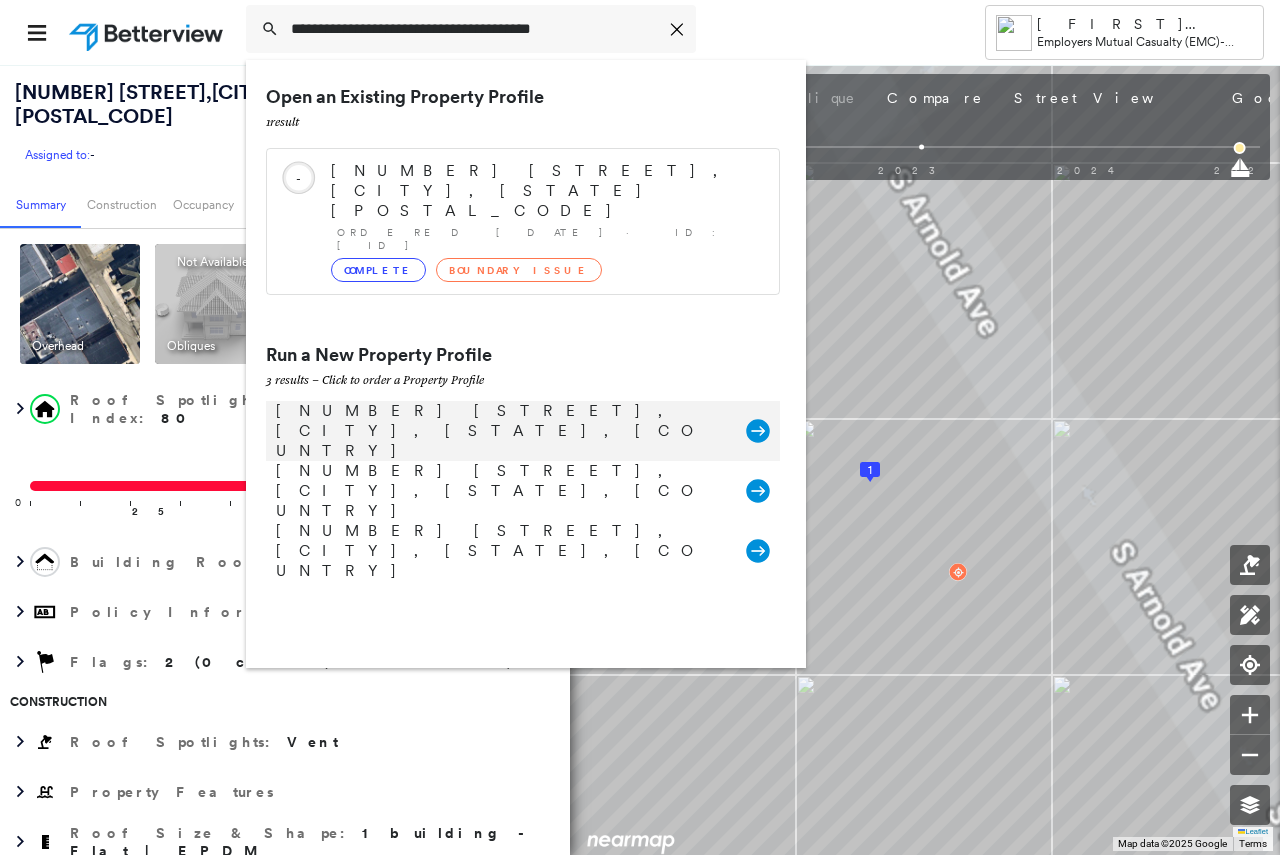 click on "[NUMBER] [STREET], [CITY], [STATE], [COUNTRY]" at bounding box center [501, 431] 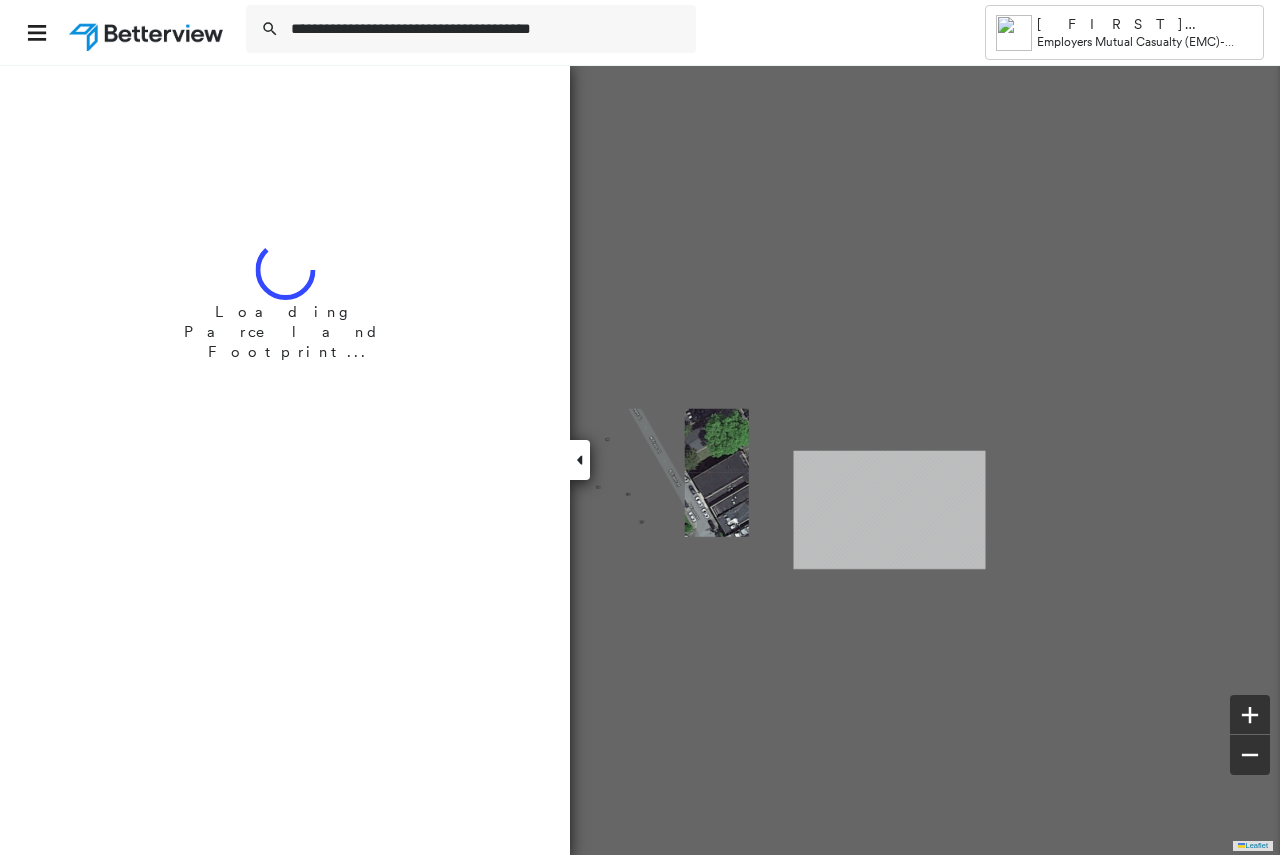 type 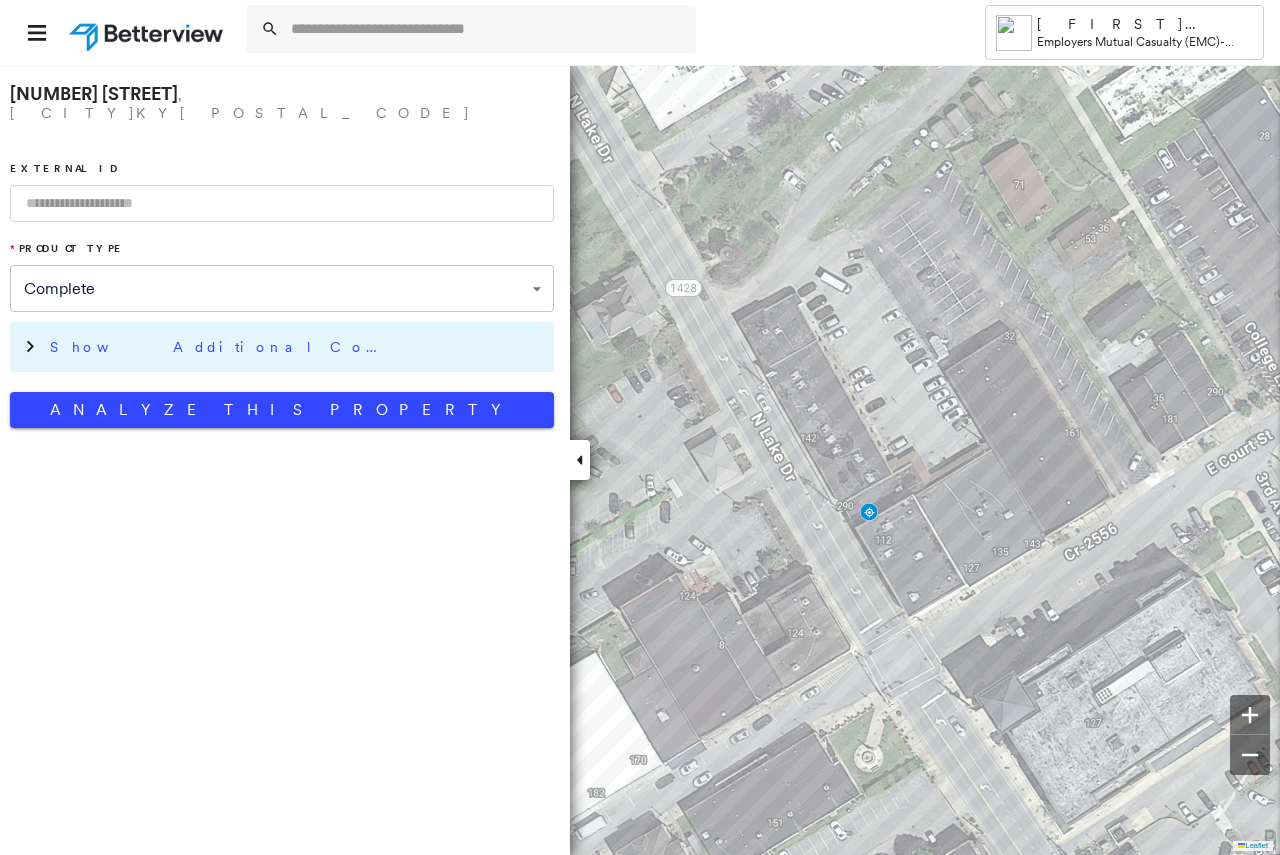 click on "Show Additional Company Data" at bounding box center [220, 347] 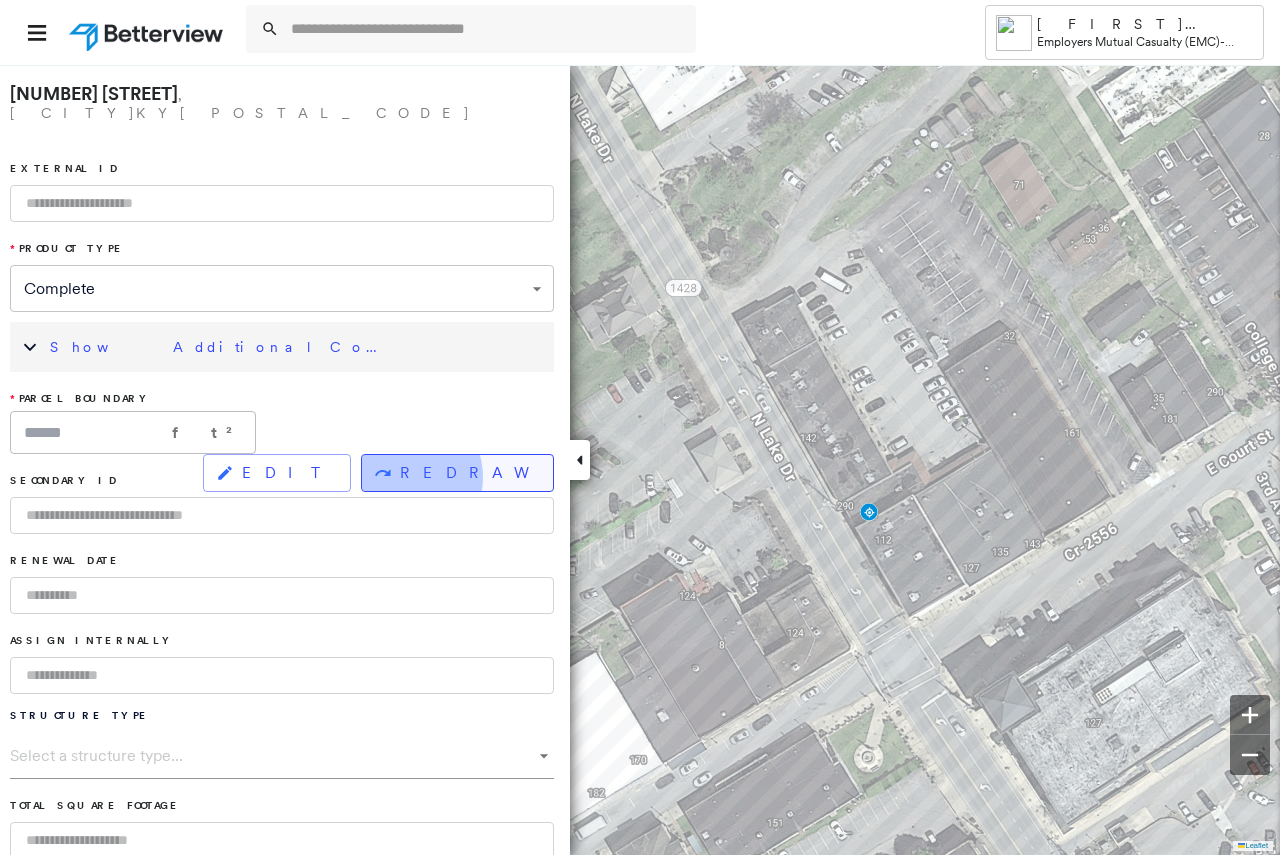 click on "REDRAW" at bounding box center [468, 473] 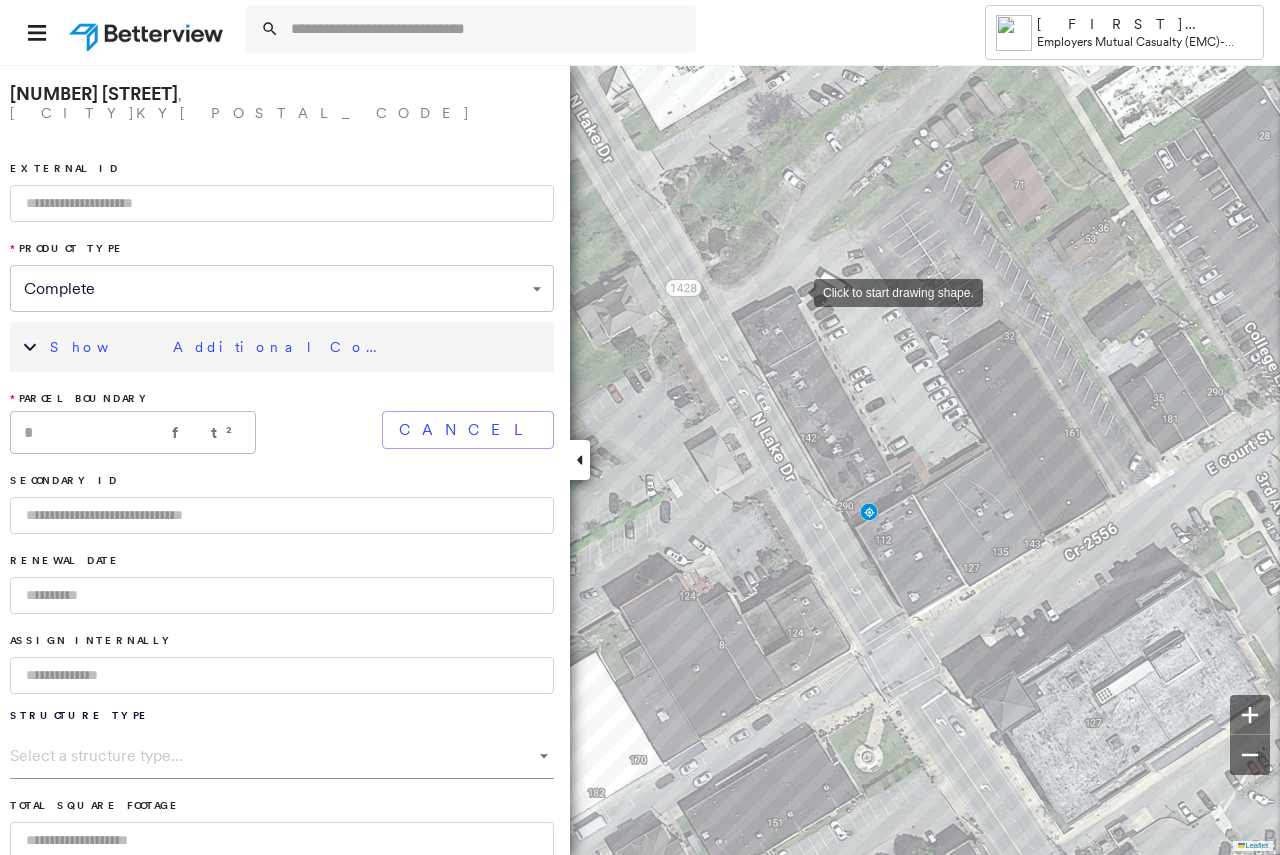click at bounding box center [794, 291] 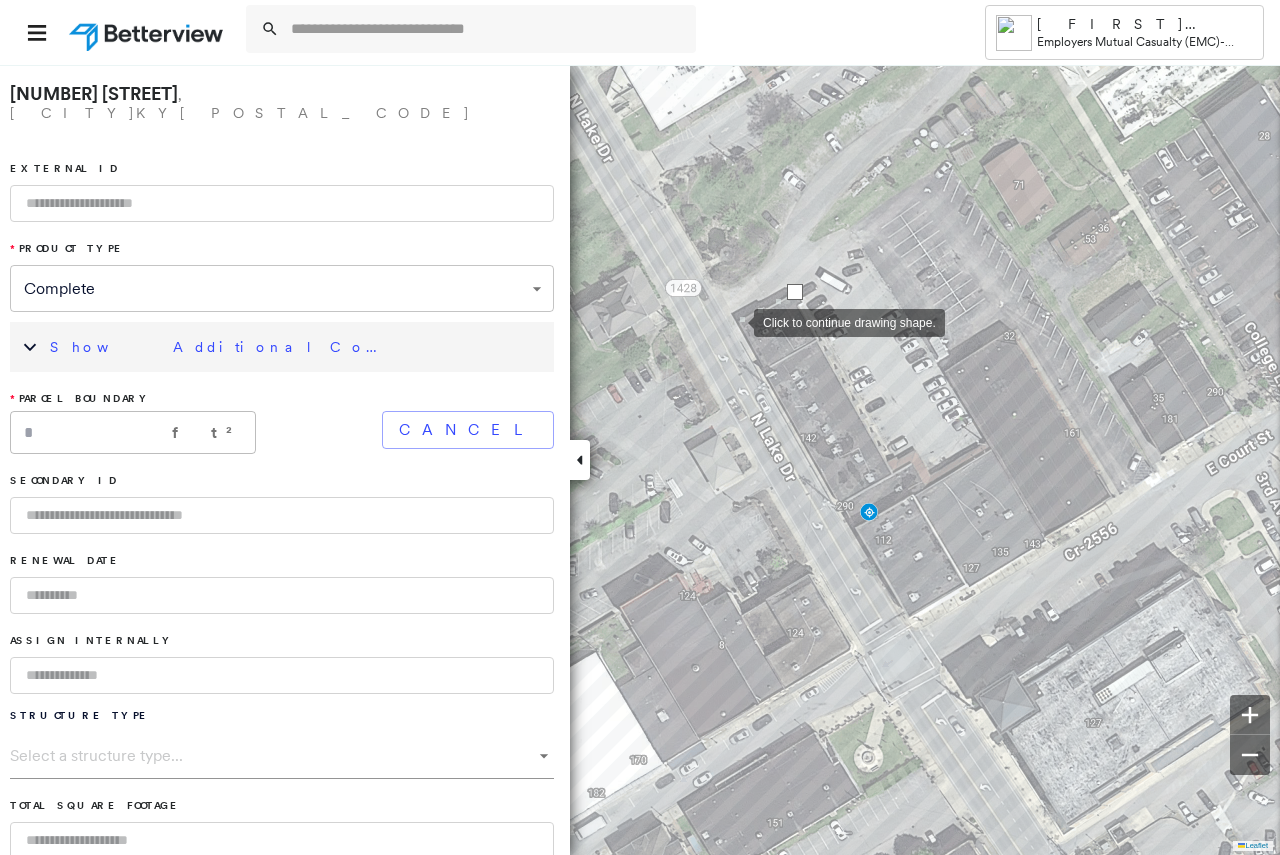 click at bounding box center (734, 321) 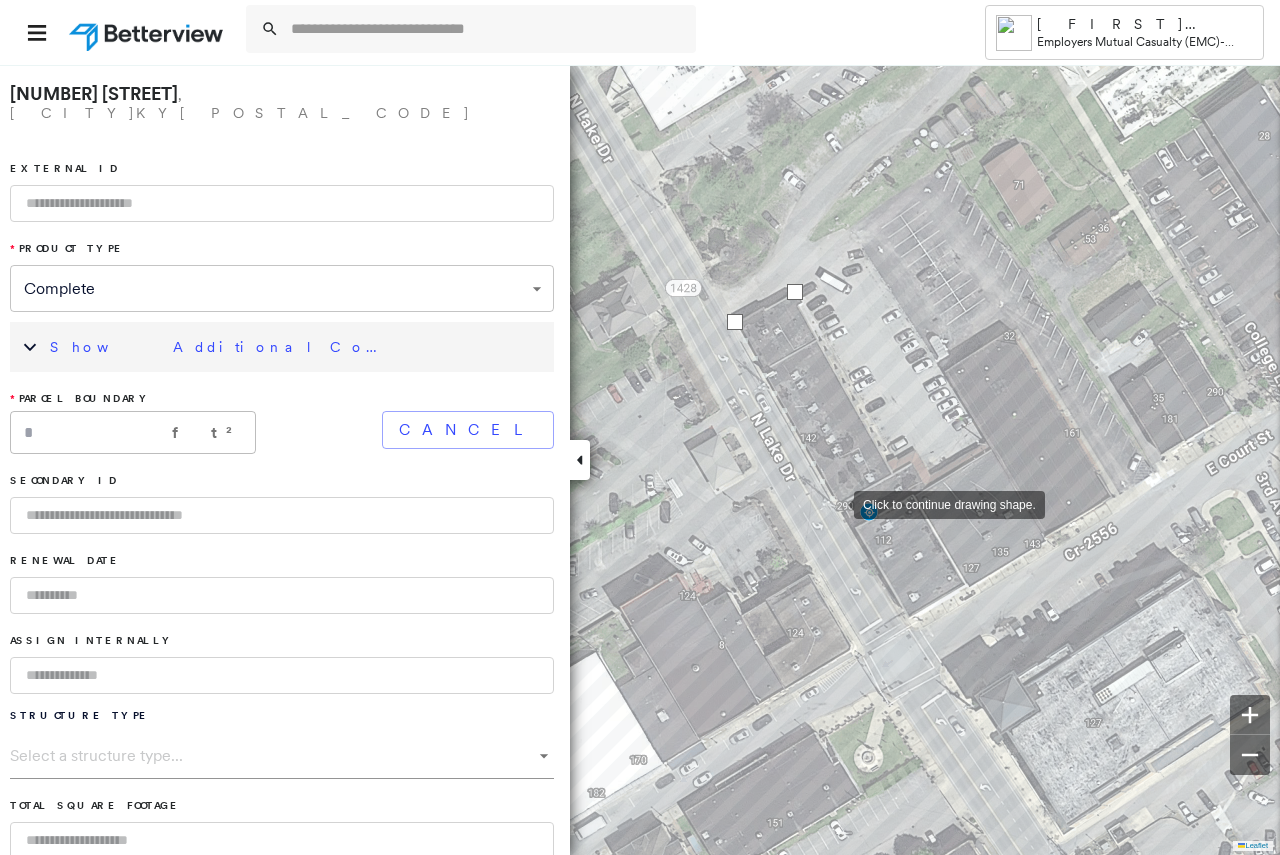 click at bounding box center [834, 503] 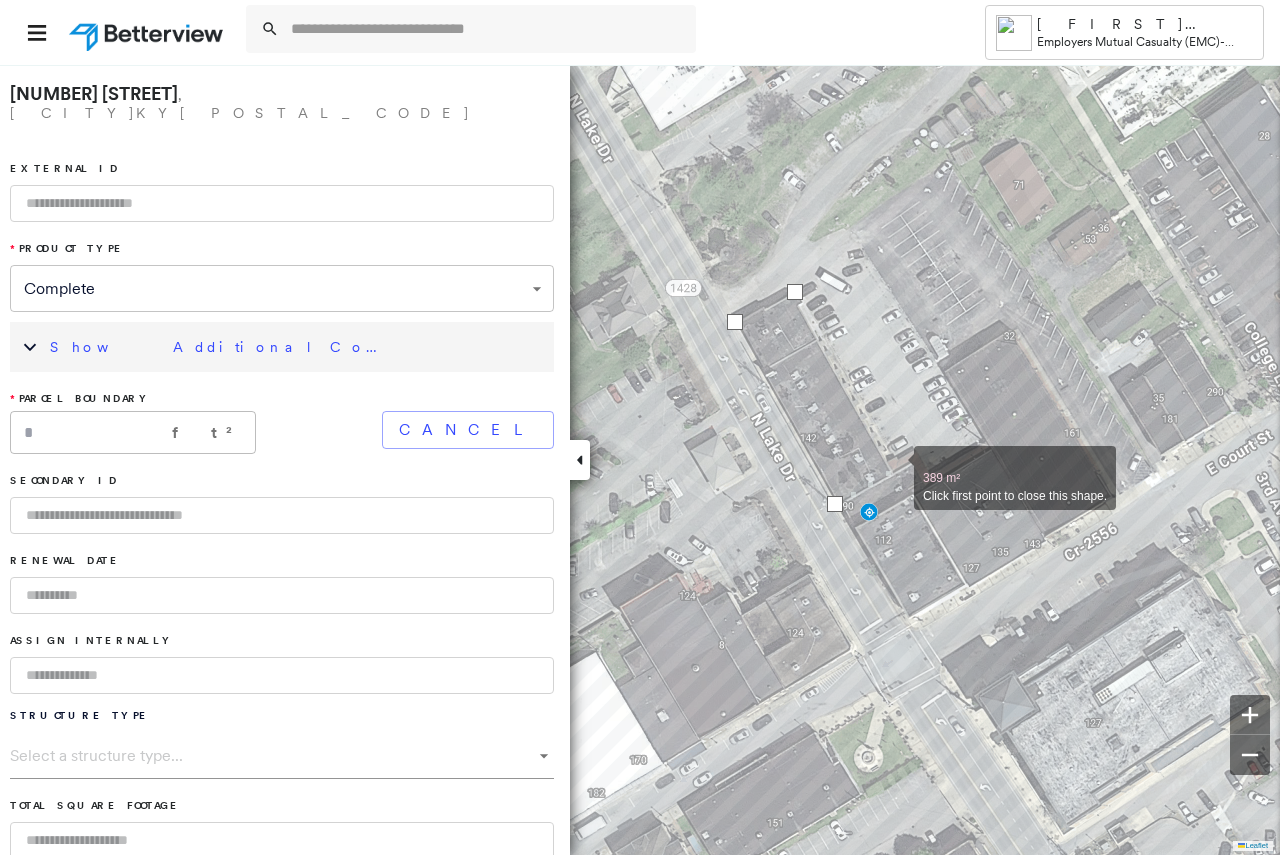 click at bounding box center (894, 467) 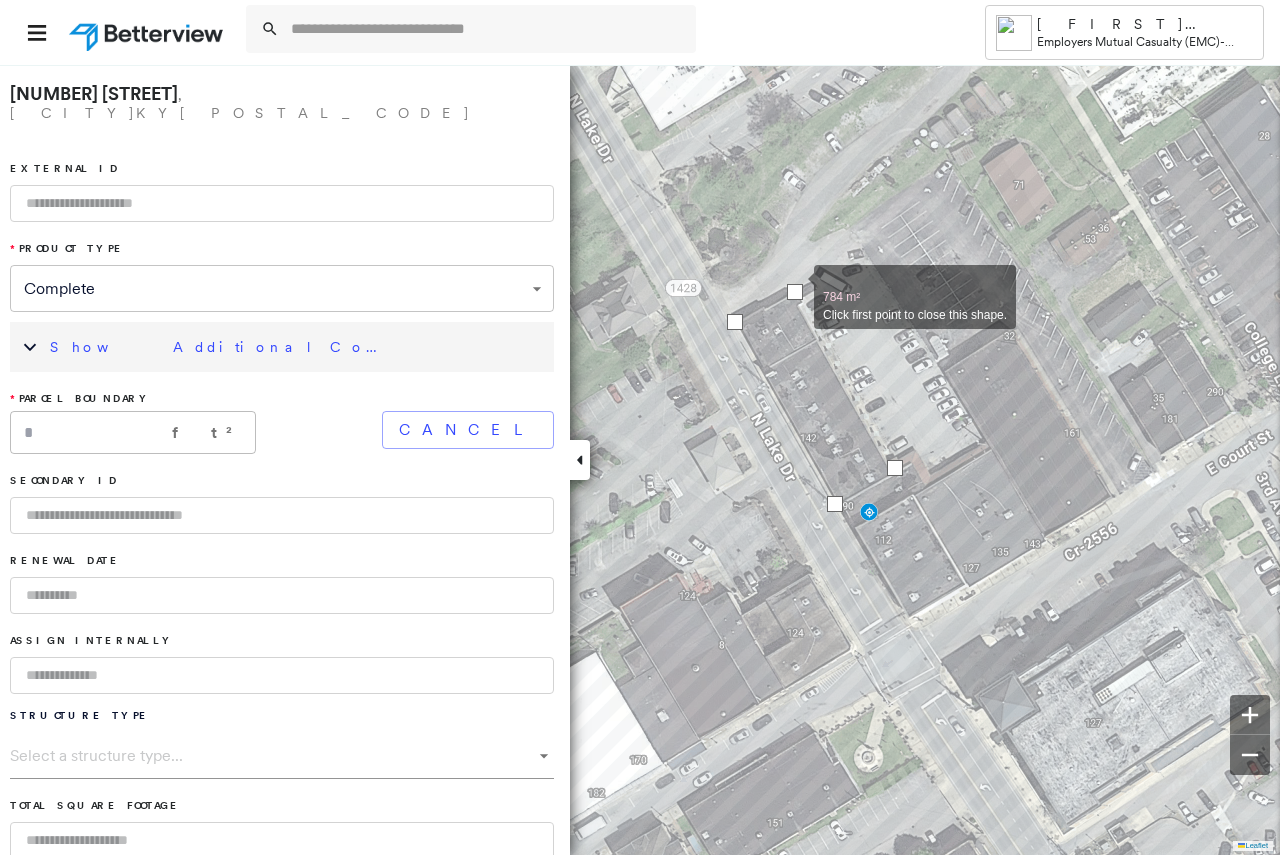 click at bounding box center [795, 292] 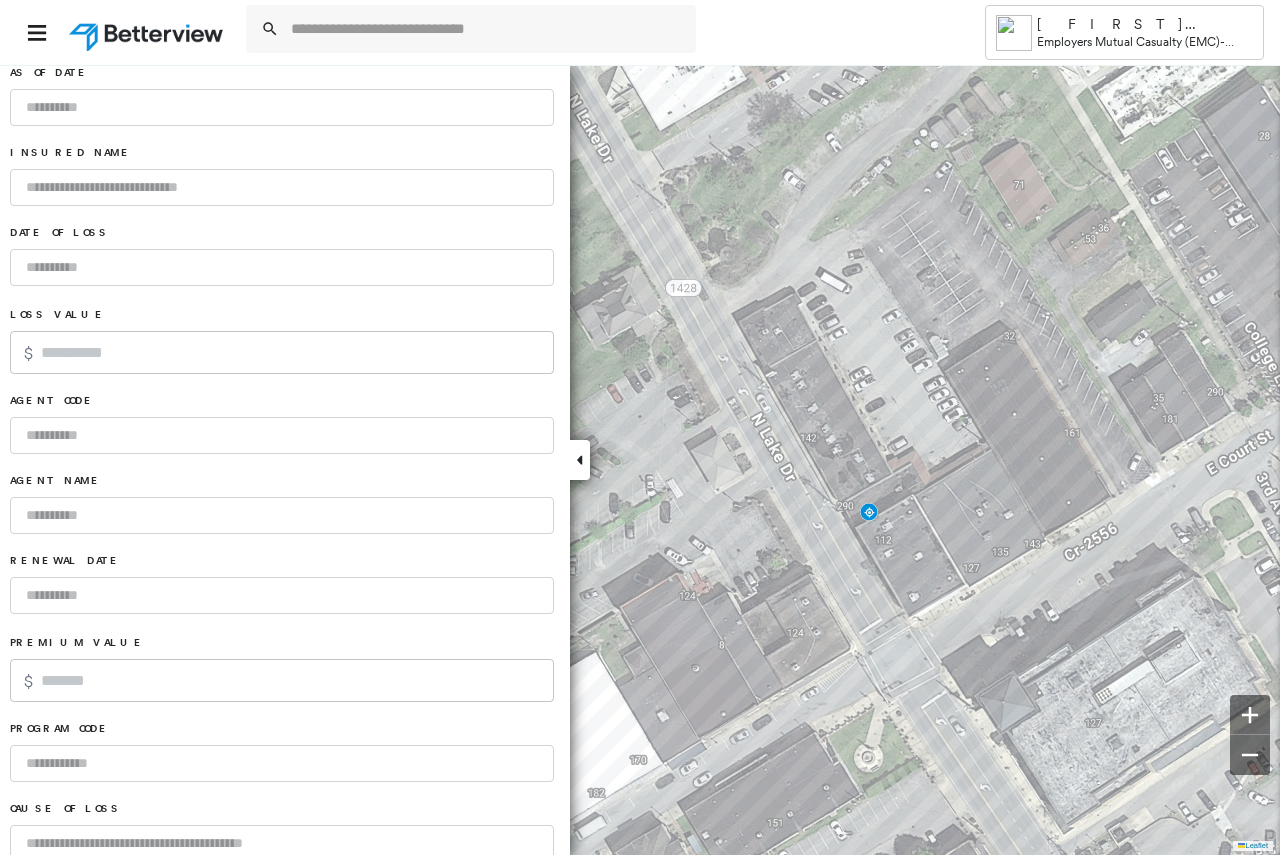 scroll, scrollTop: 1198, scrollLeft: 0, axis: vertical 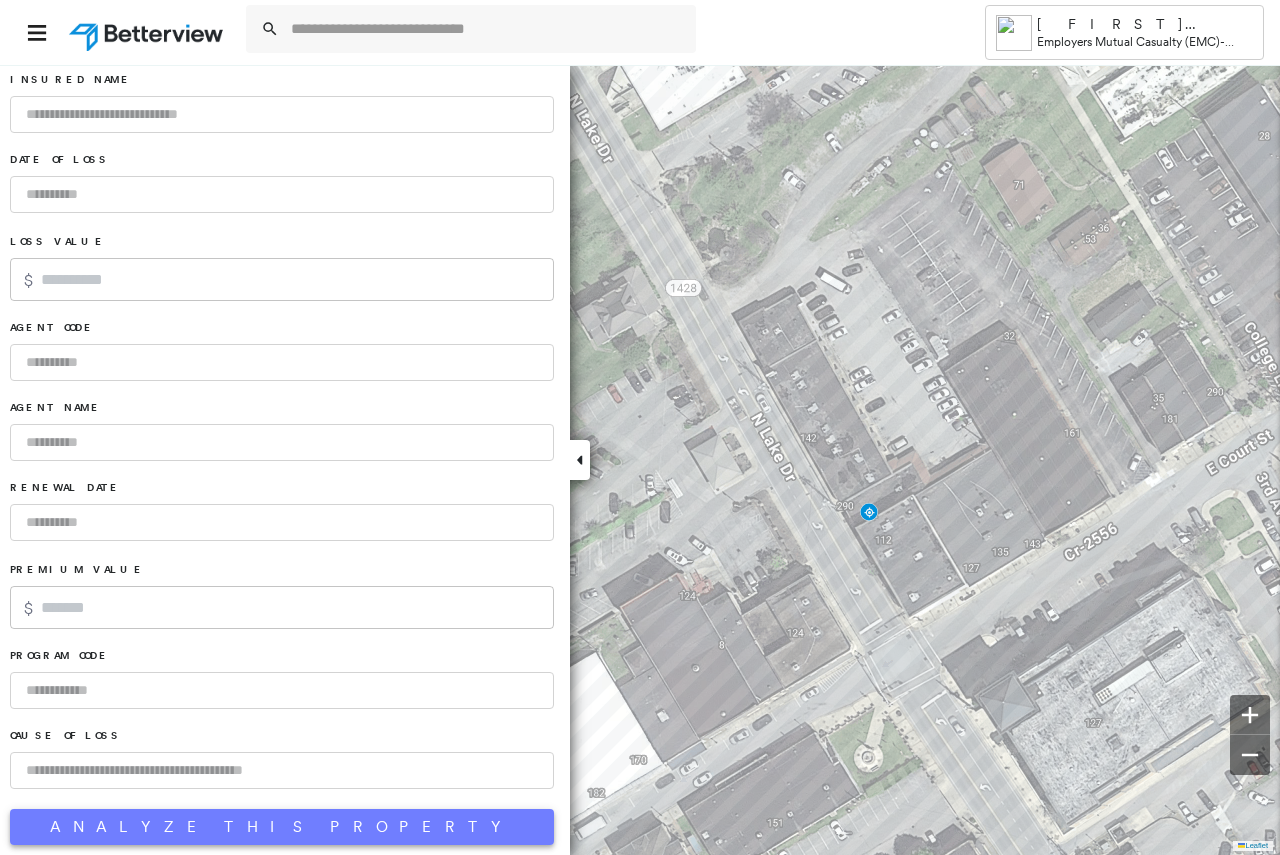 click on "Analyze This Property" at bounding box center [282, 827] 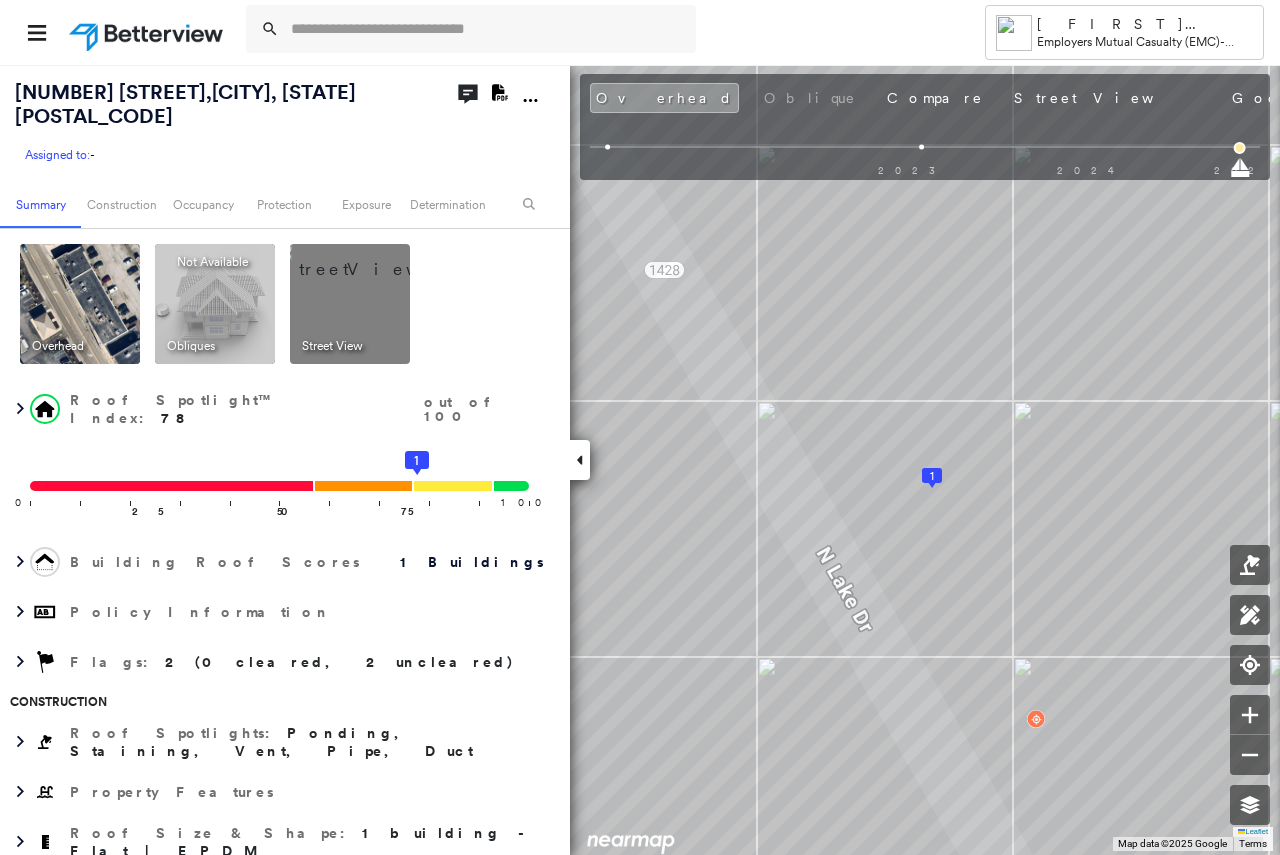 click 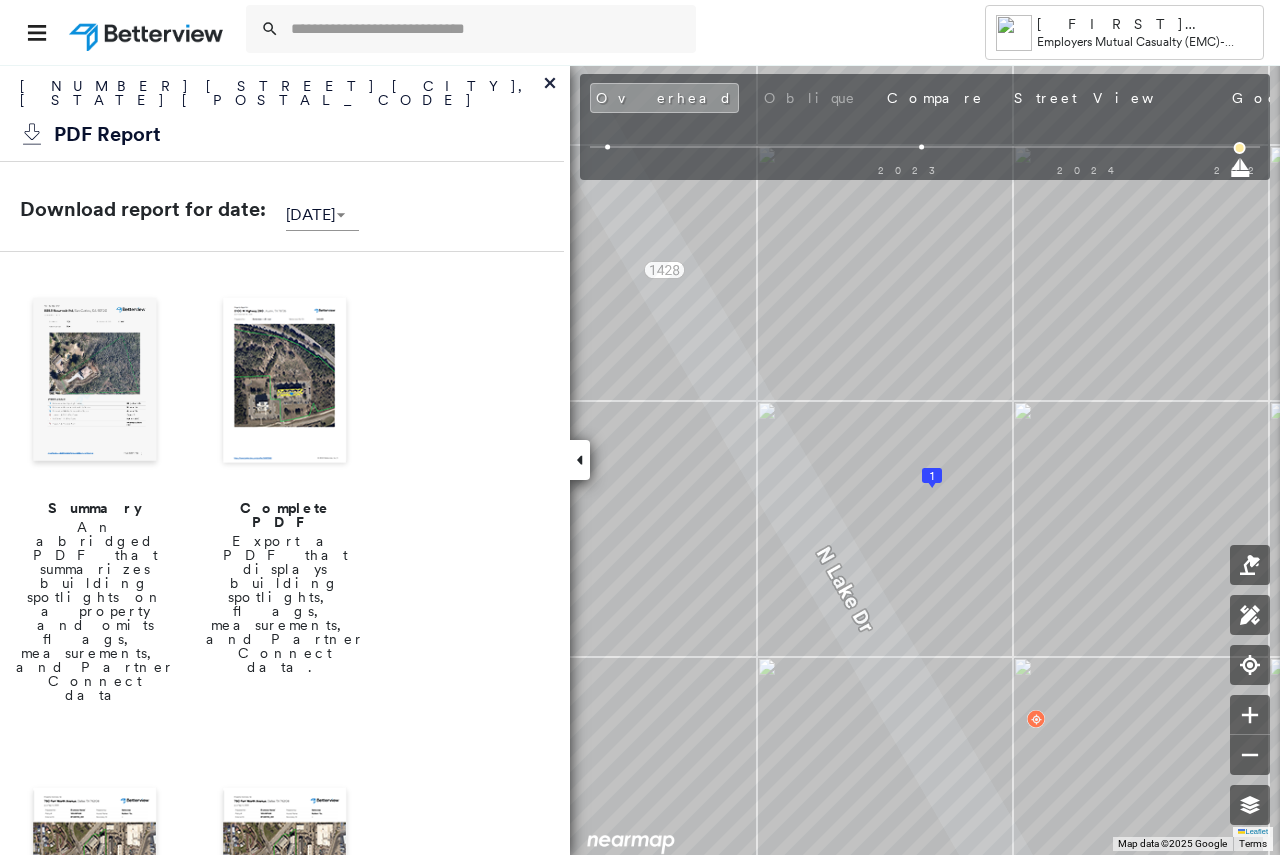 click at bounding box center [95, 382] 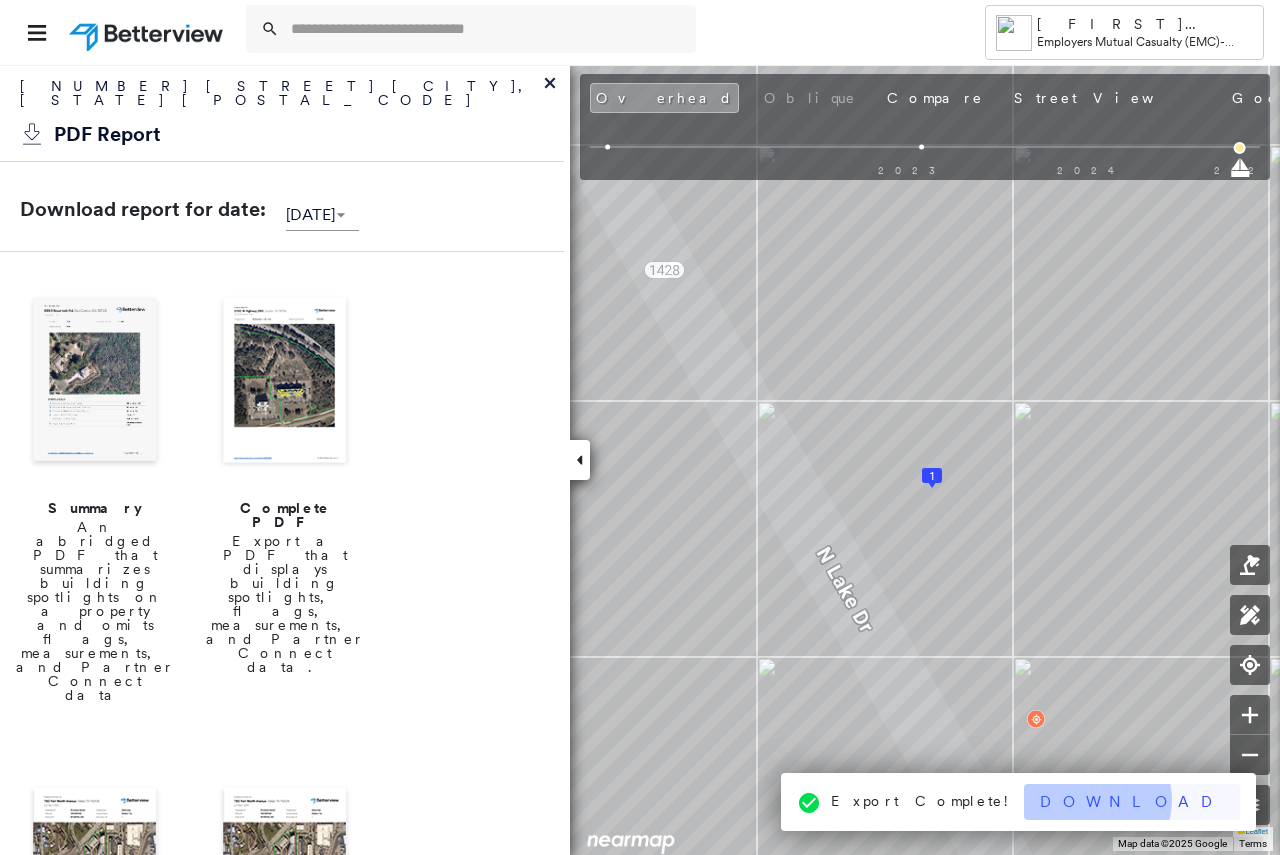 click on "Download" at bounding box center [1132, 802] 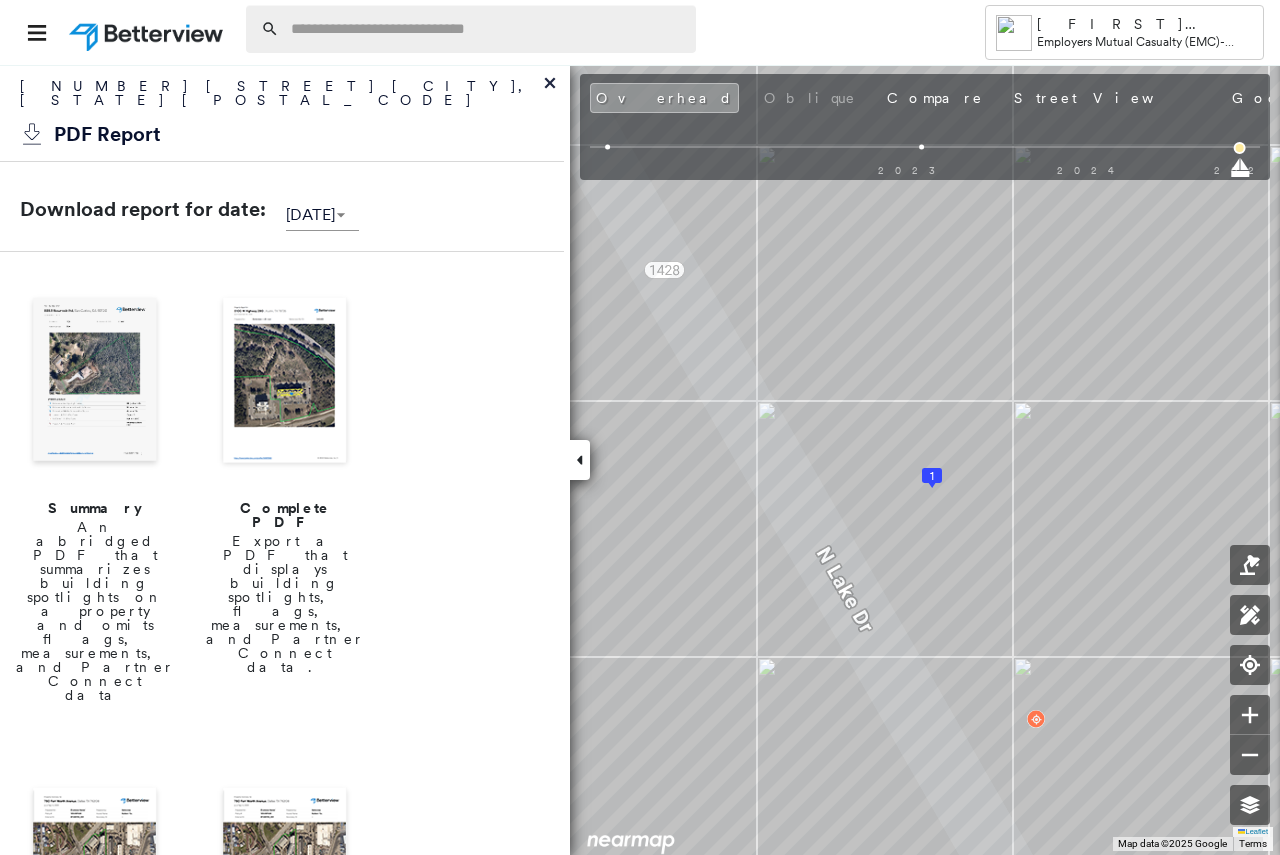 click at bounding box center (487, 29) 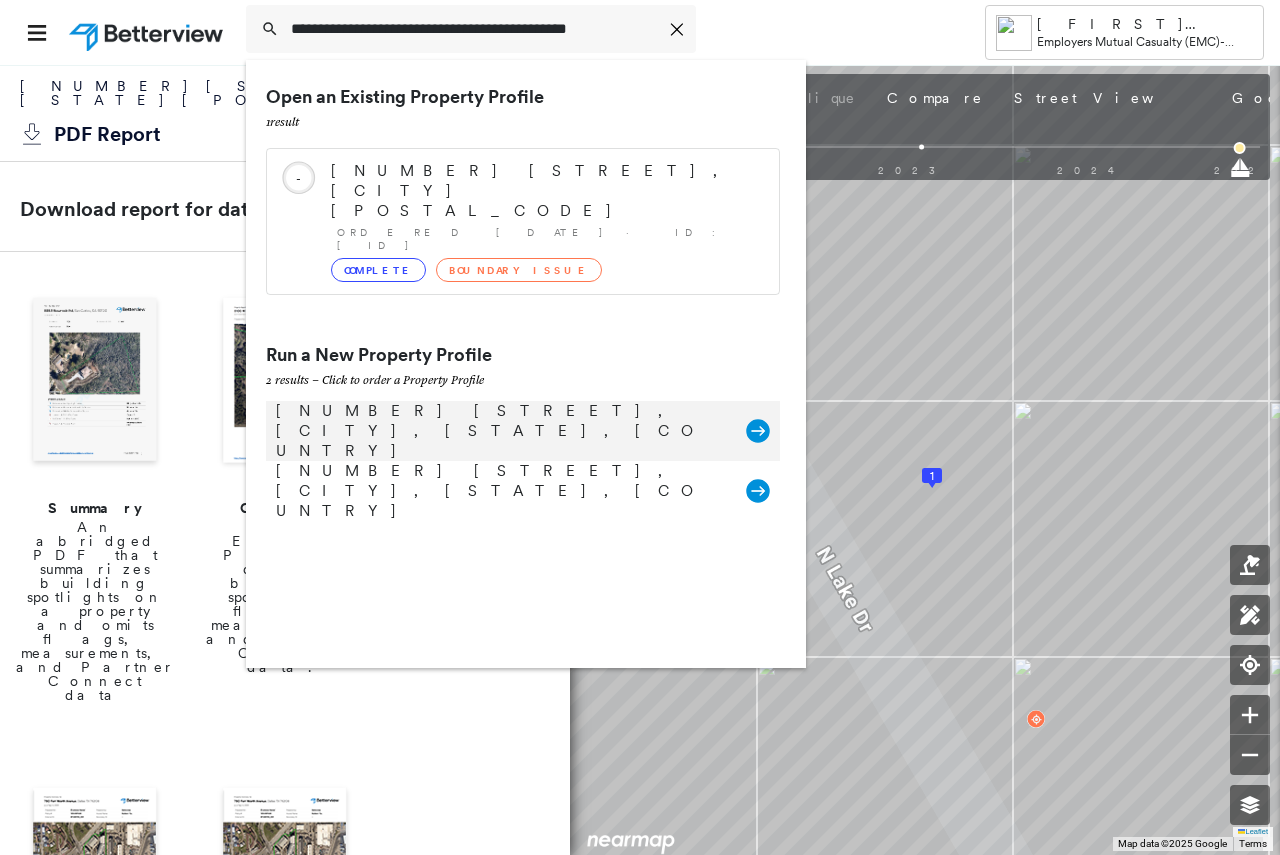 type on "**********" 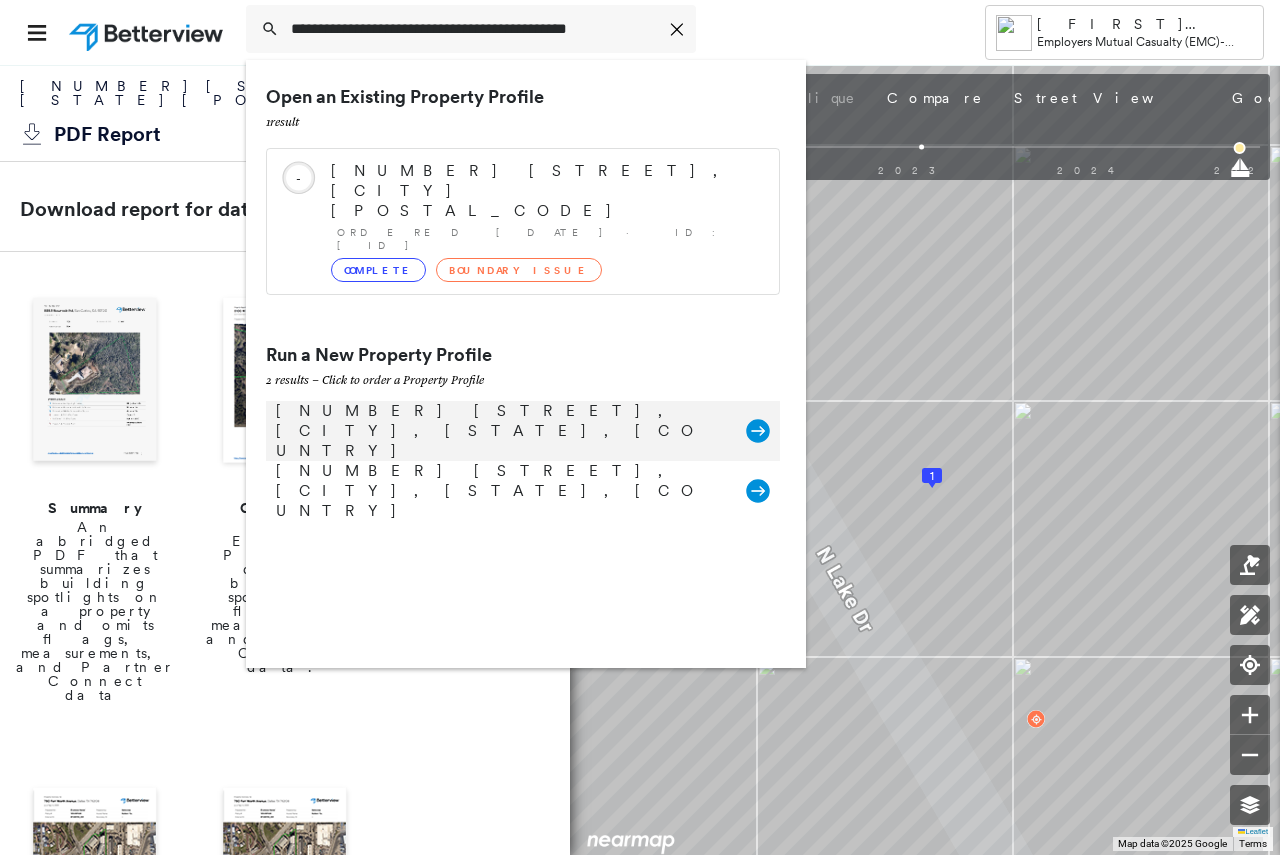 click on "[NUMBER] [STREET], [CITY], [STATE], [COUNTRY]" at bounding box center (501, 431) 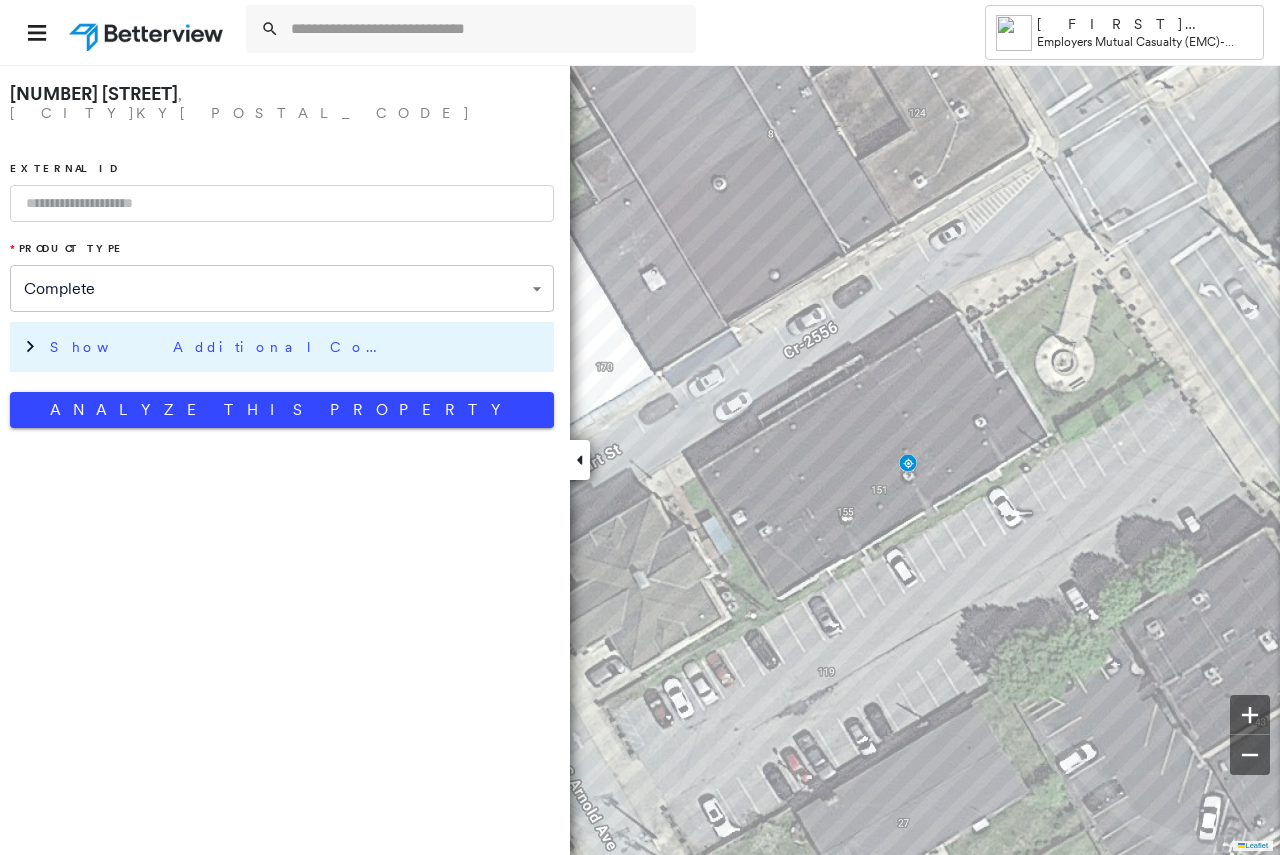 click on "Show Additional Company Data" at bounding box center [220, 347] 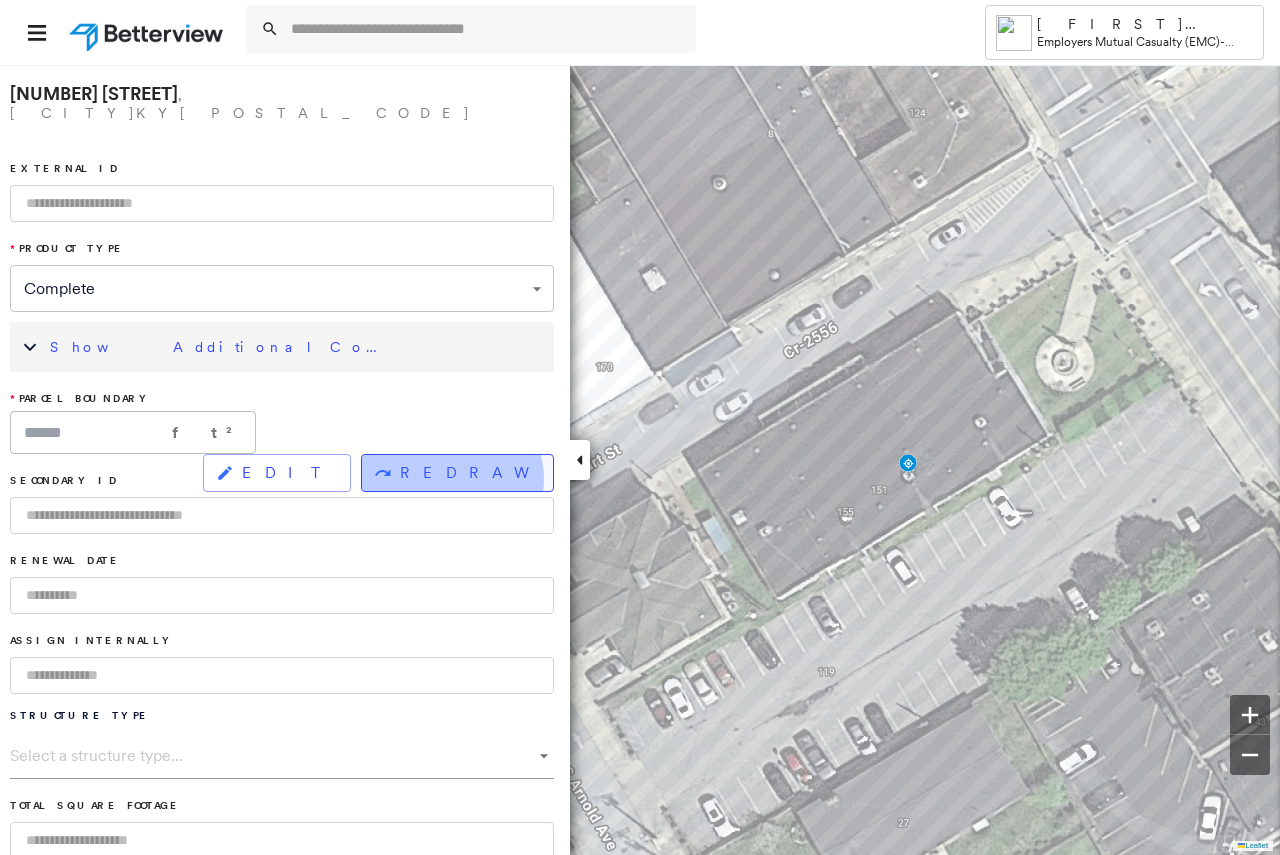 click on "REDRAW" at bounding box center (468, 473) 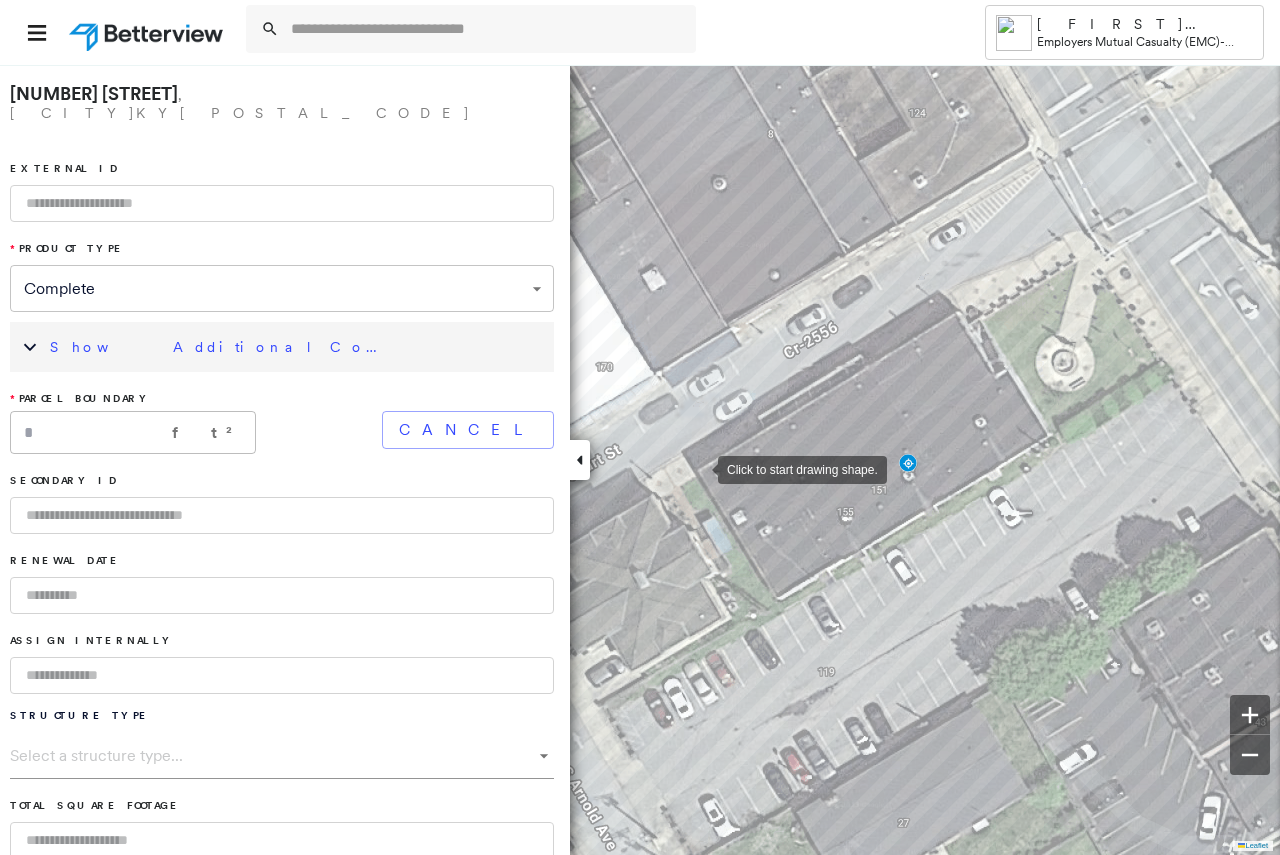 click at bounding box center [698, 468] 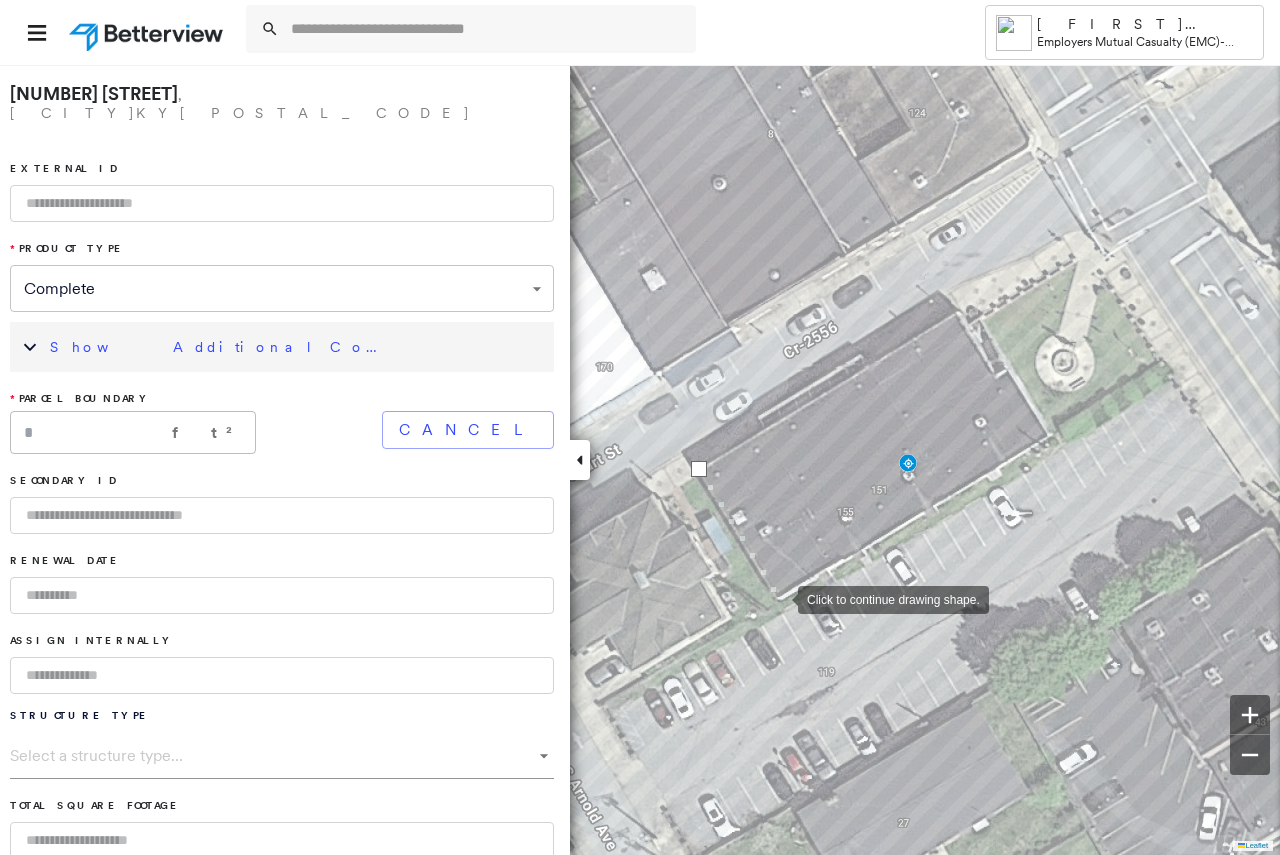 click at bounding box center [778, 598] 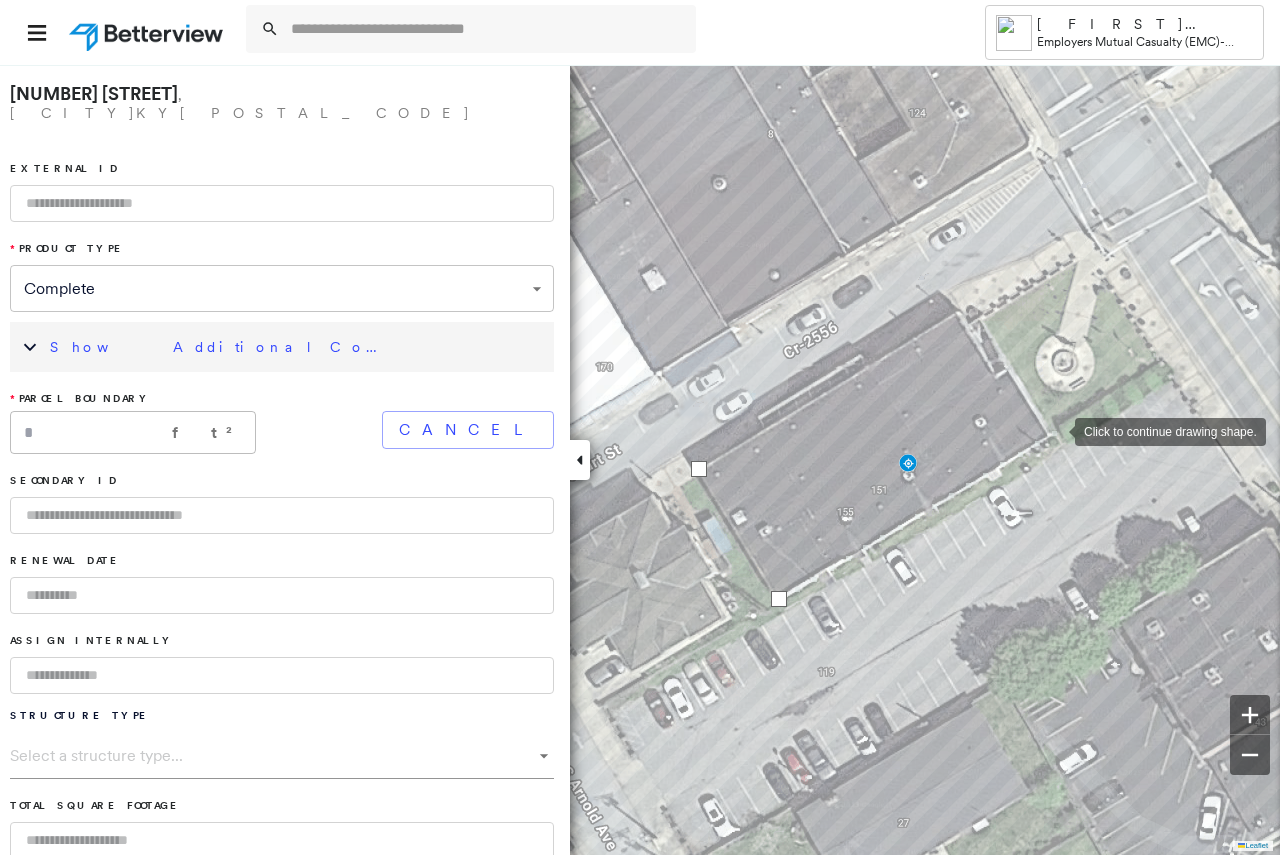 click at bounding box center (1055, 430) 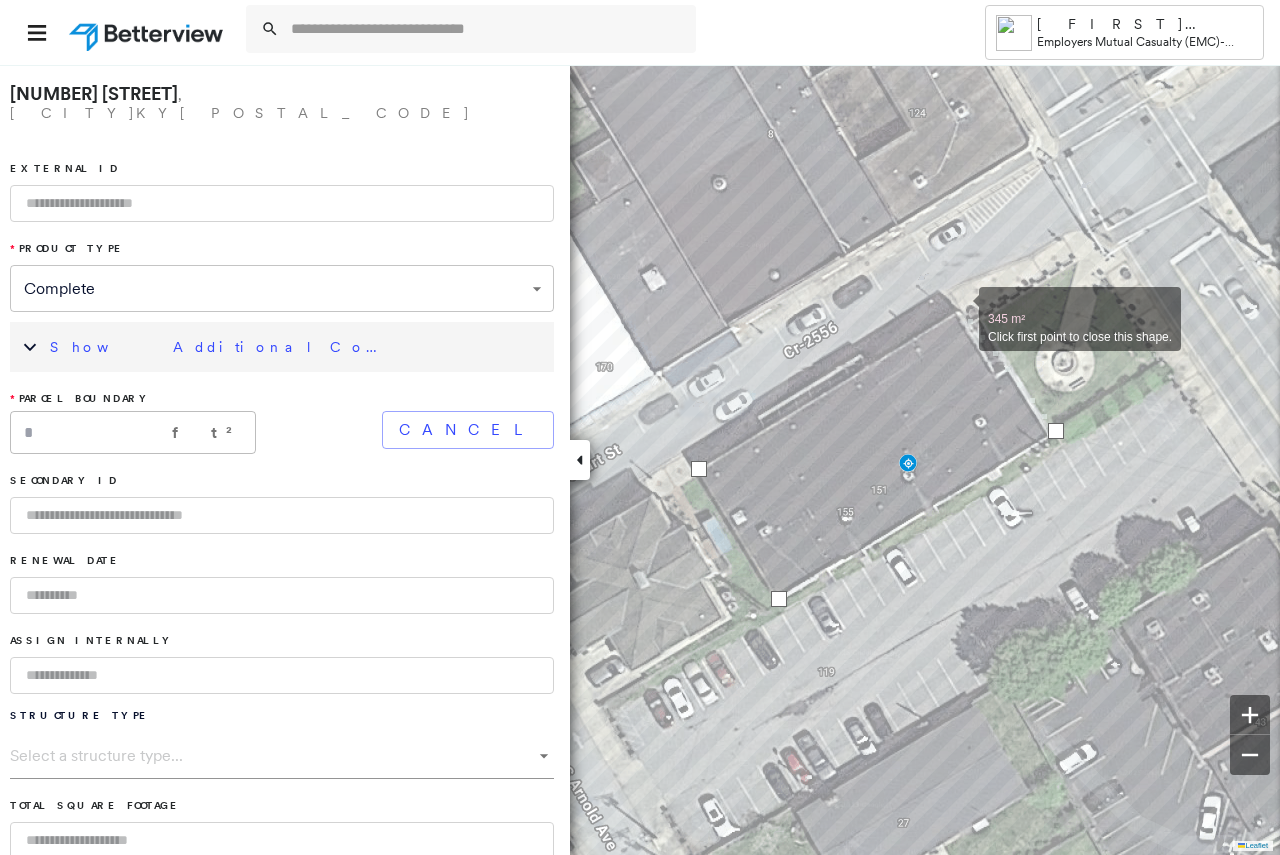 click at bounding box center [959, 308] 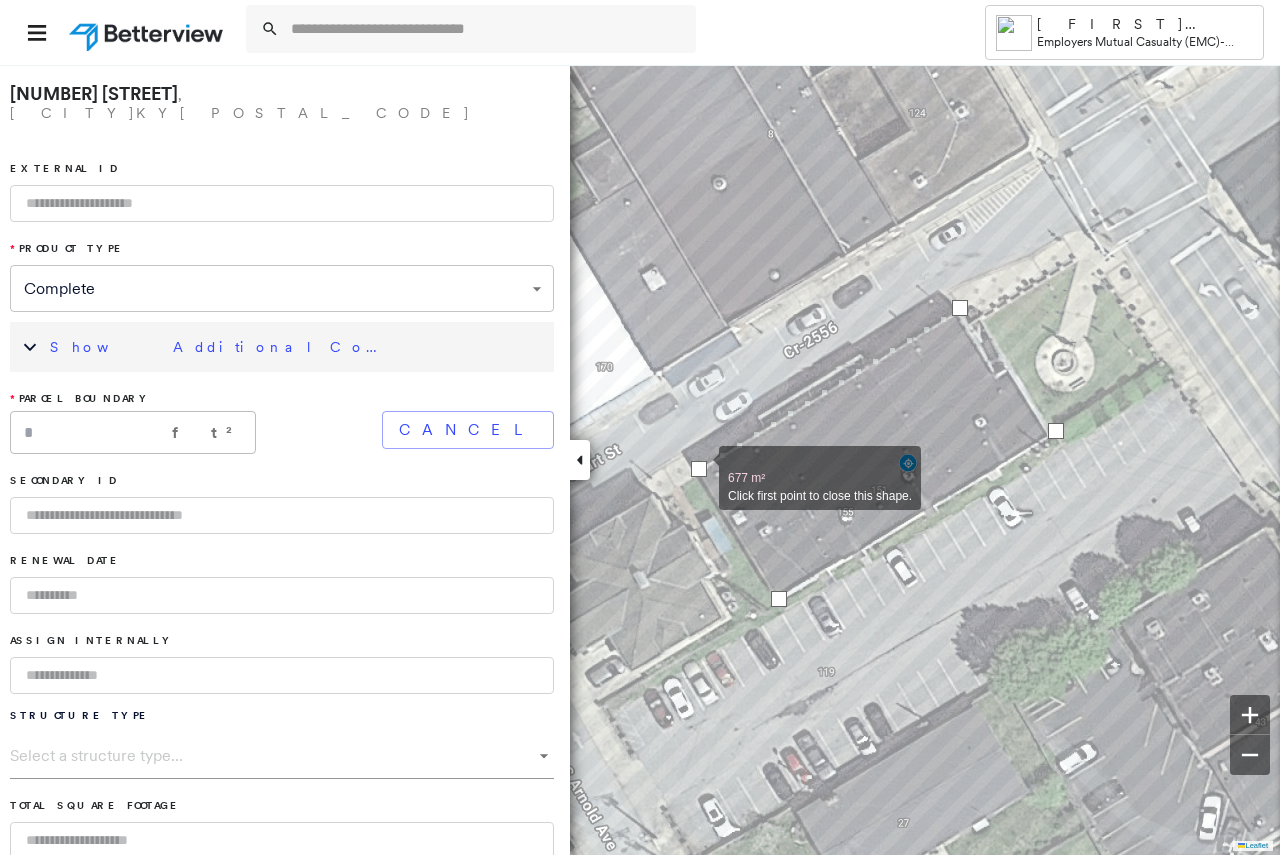 click at bounding box center [699, 469] 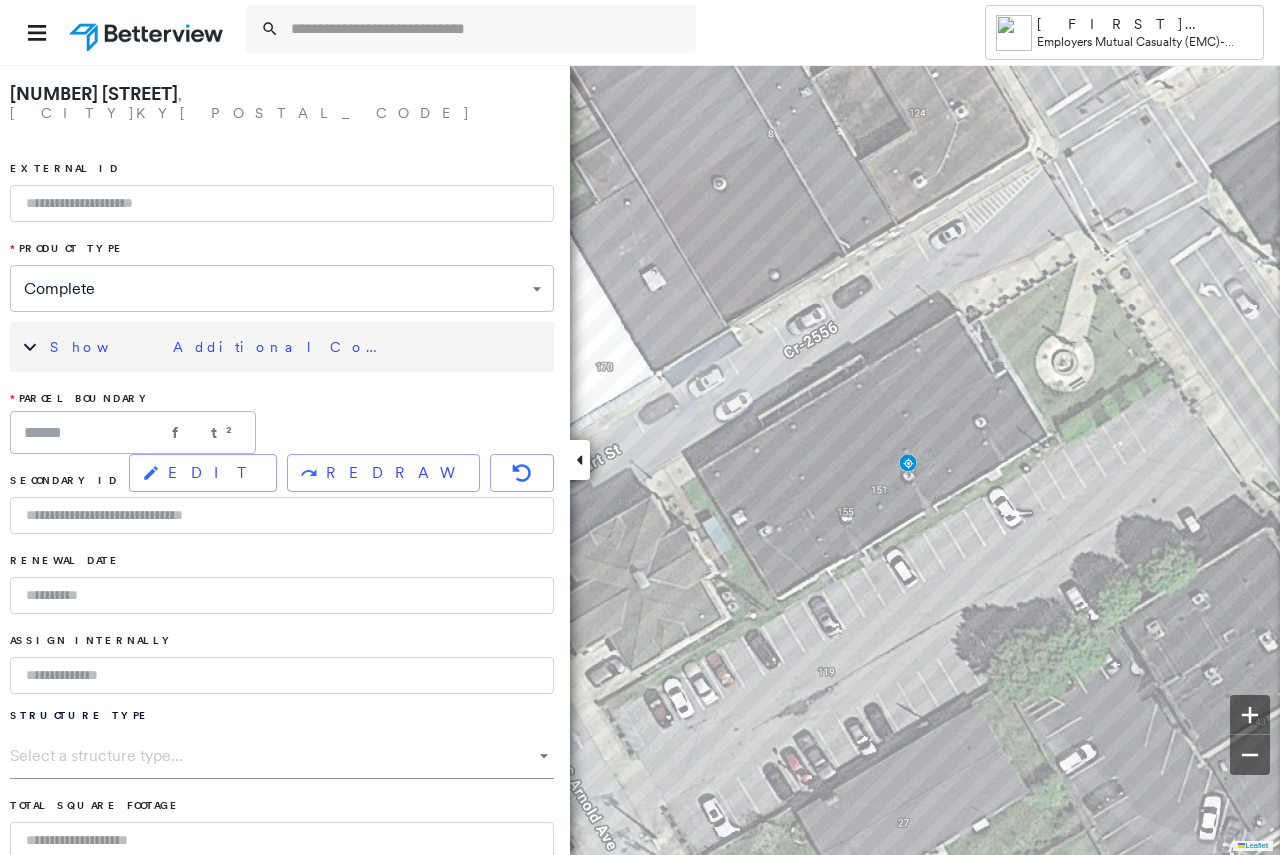 scroll, scrollTop: 1198, scrollLeft: 0, axis: vertical 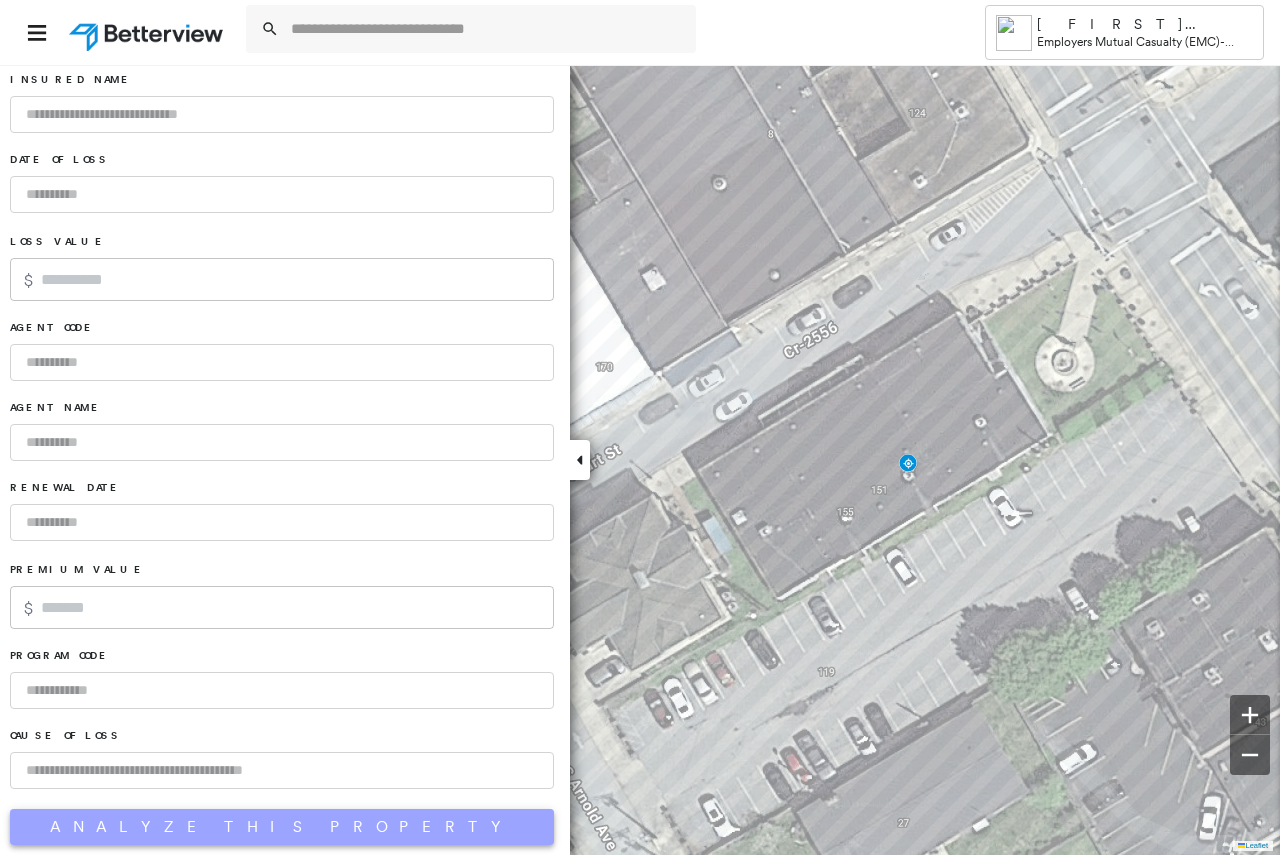 click on "Analyze This Property" at bounding box center [282, 827] 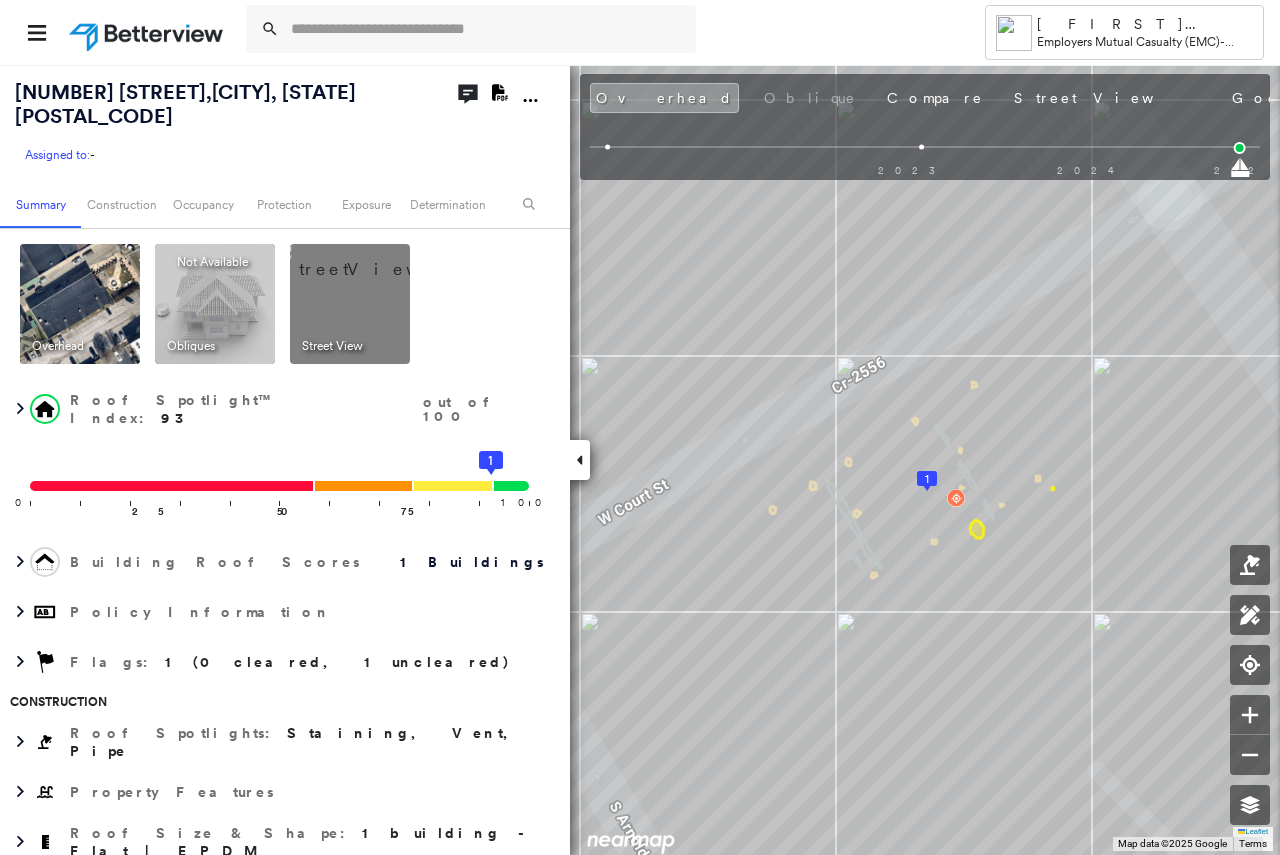 click 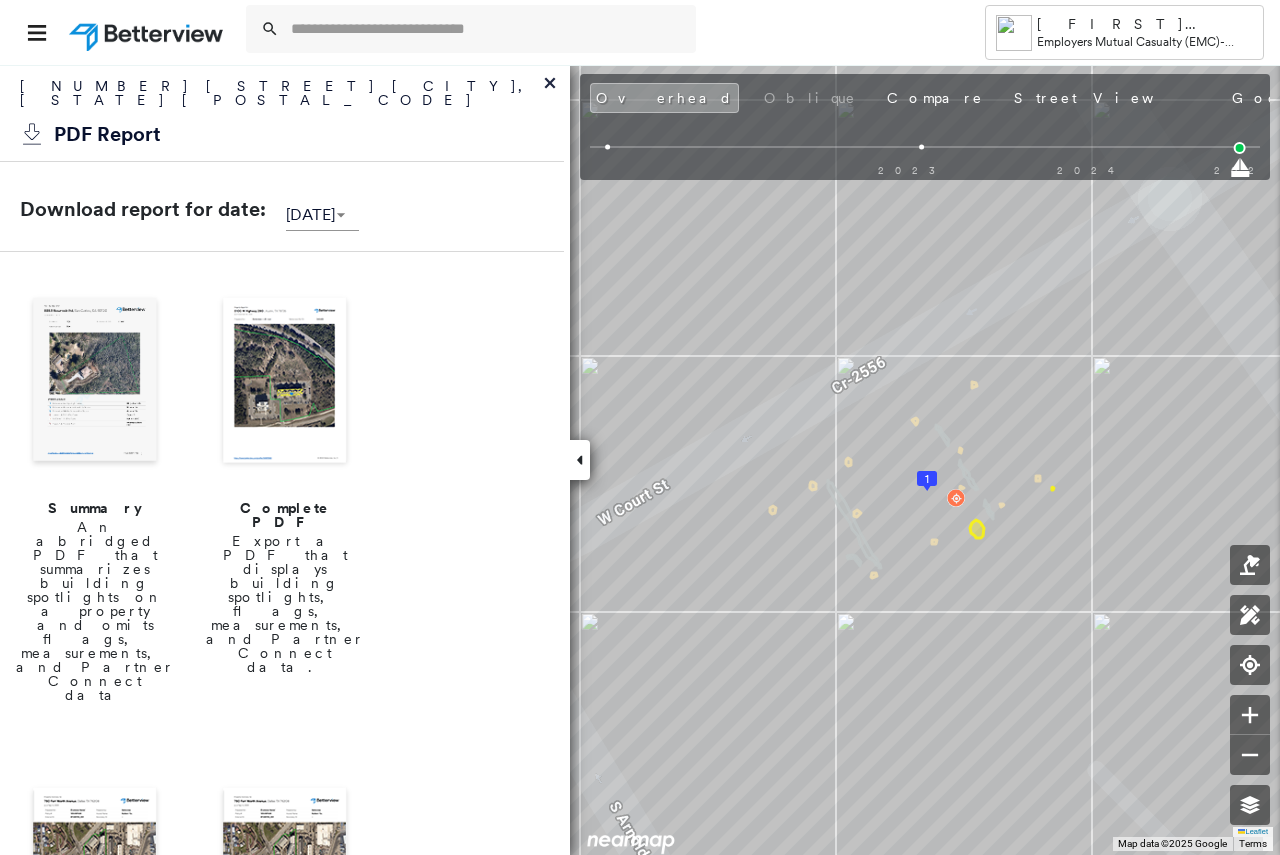 click on "An abridged PDF that summarizes building spotlights on a property and omits flags, measurements, and Partner Connect data" at bounding box center [95, 611] 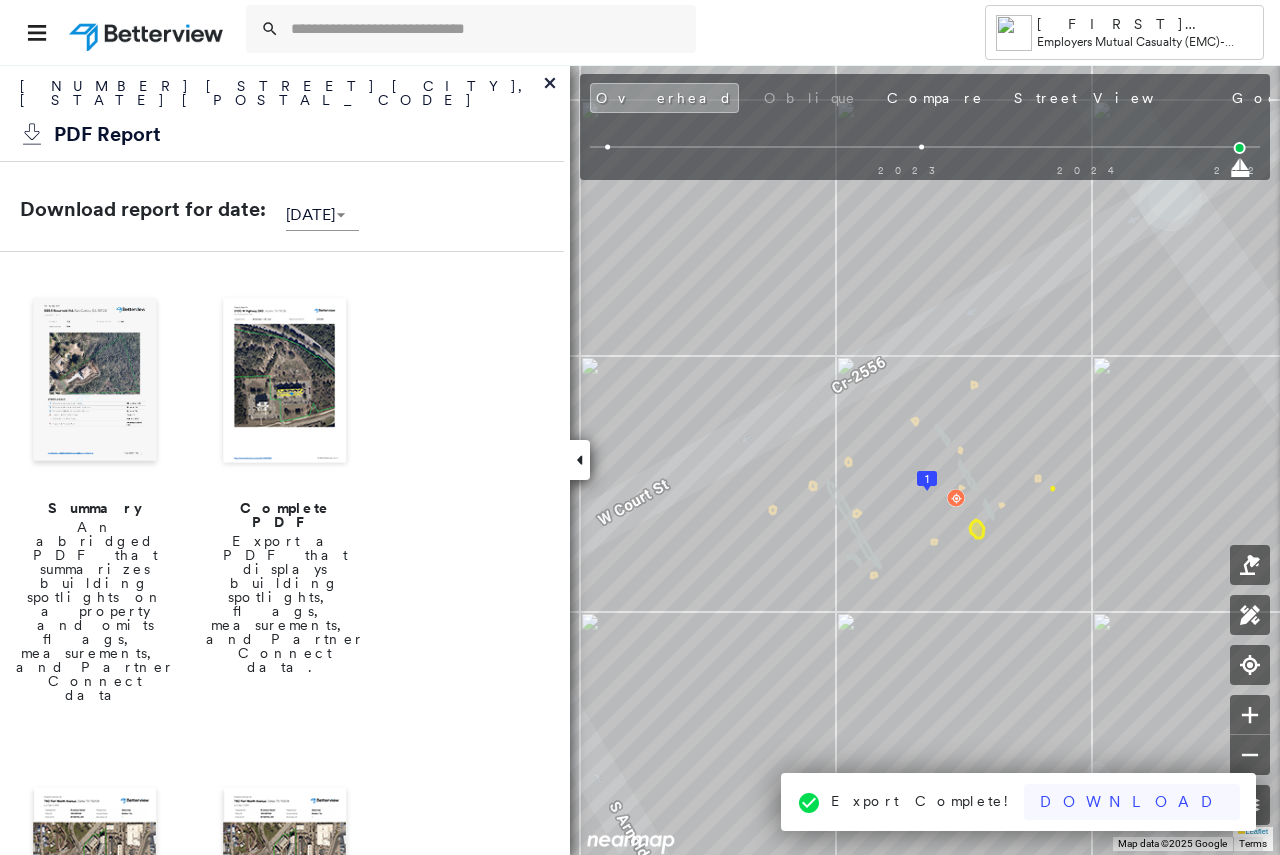 click on "Download" at bounding box center (1132, 802) 